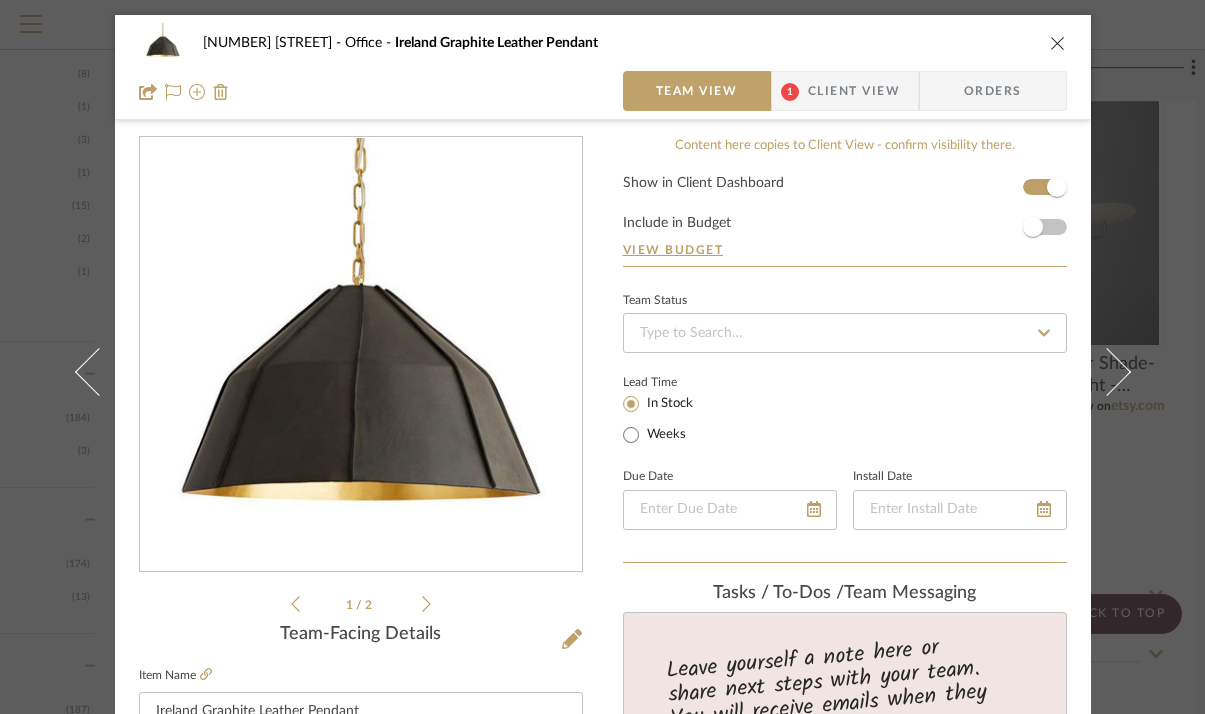 scroll, scrollTop: 0, scrollLeft: 0, axis: both 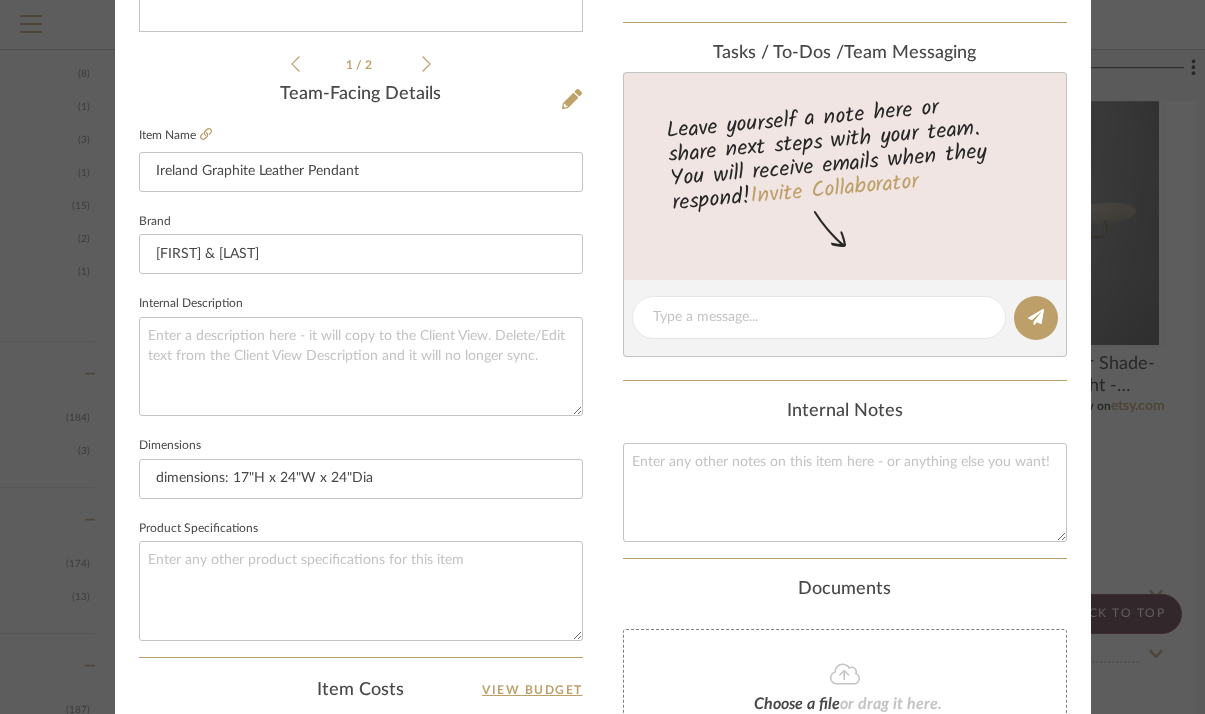 click at bounding box center [1058, -497] 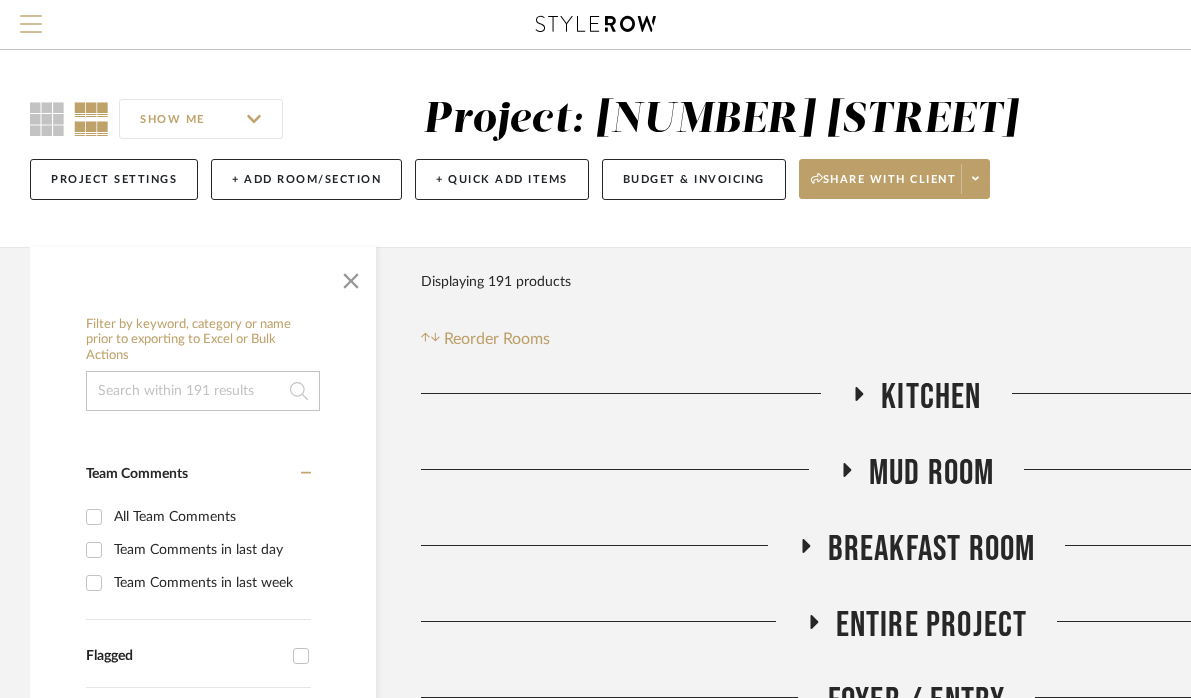 scroll, scrollTop: 0, scrollLeft: 0, axis: both 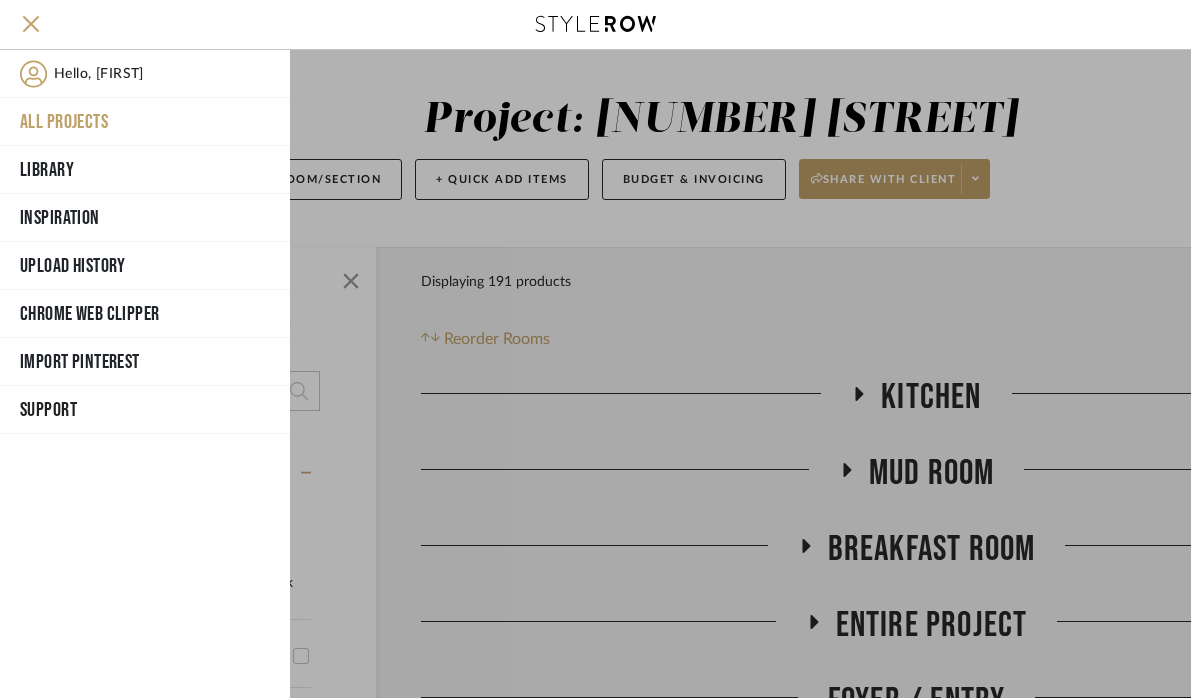 click on "All Projects" at bounding box center [145, 122] 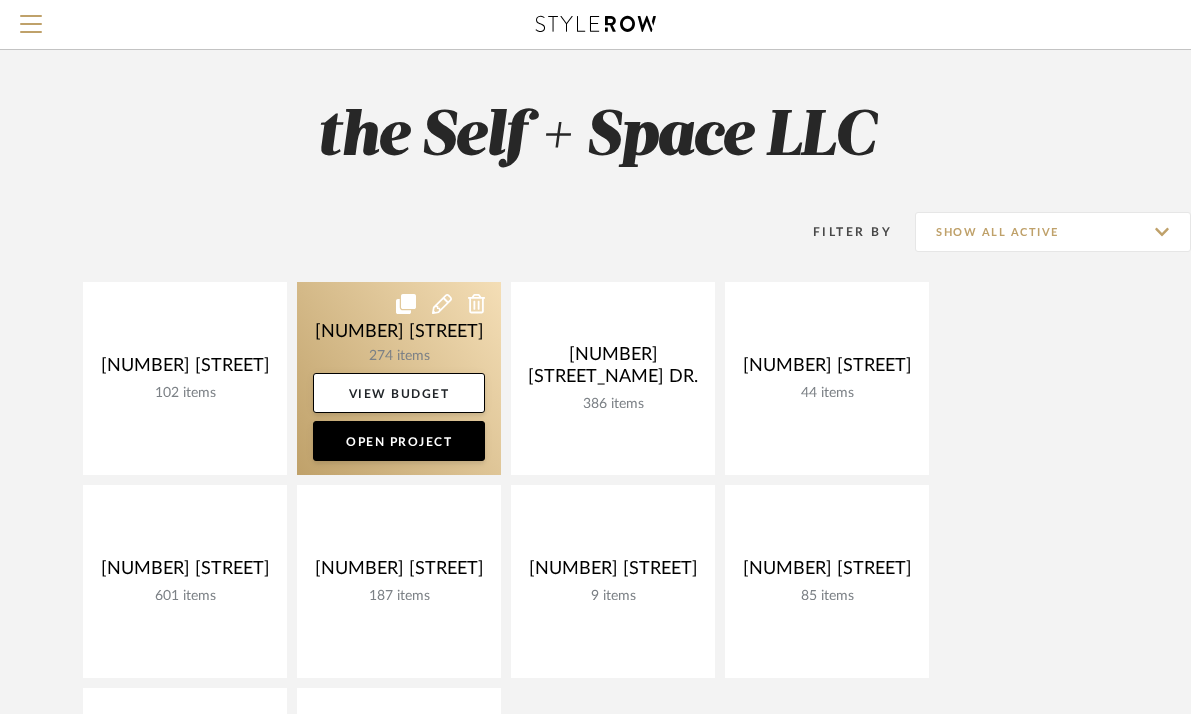 click 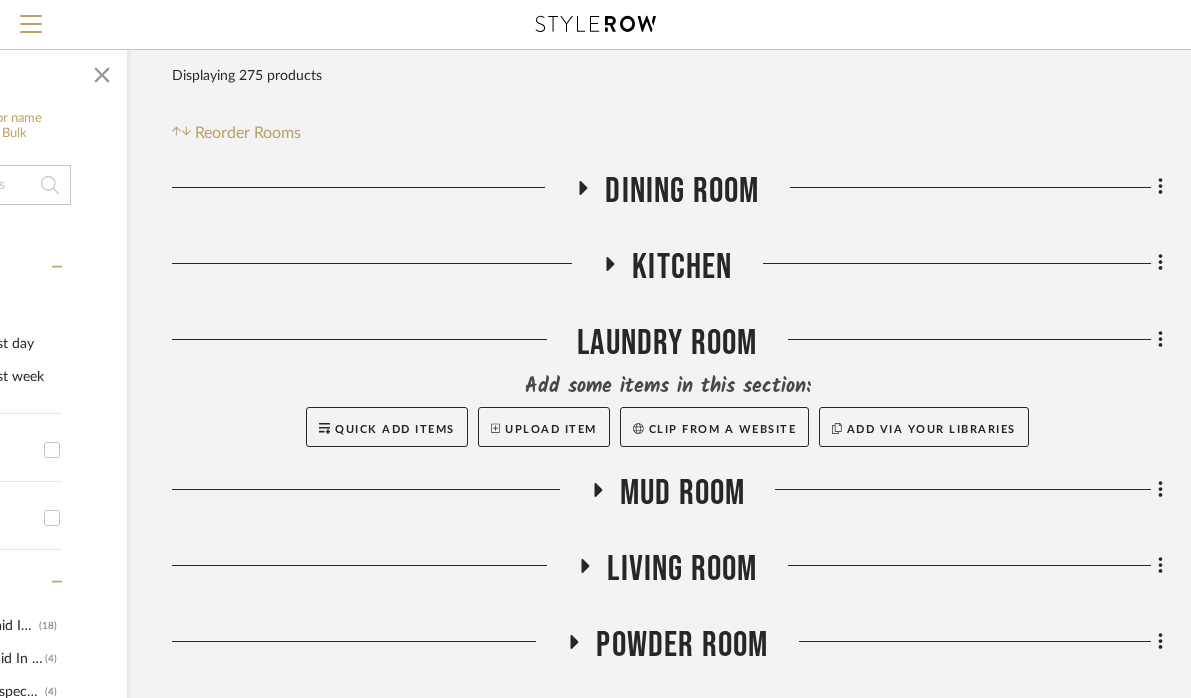 scroll, scrollTop: 206, scrollLeft: 249, axis: both 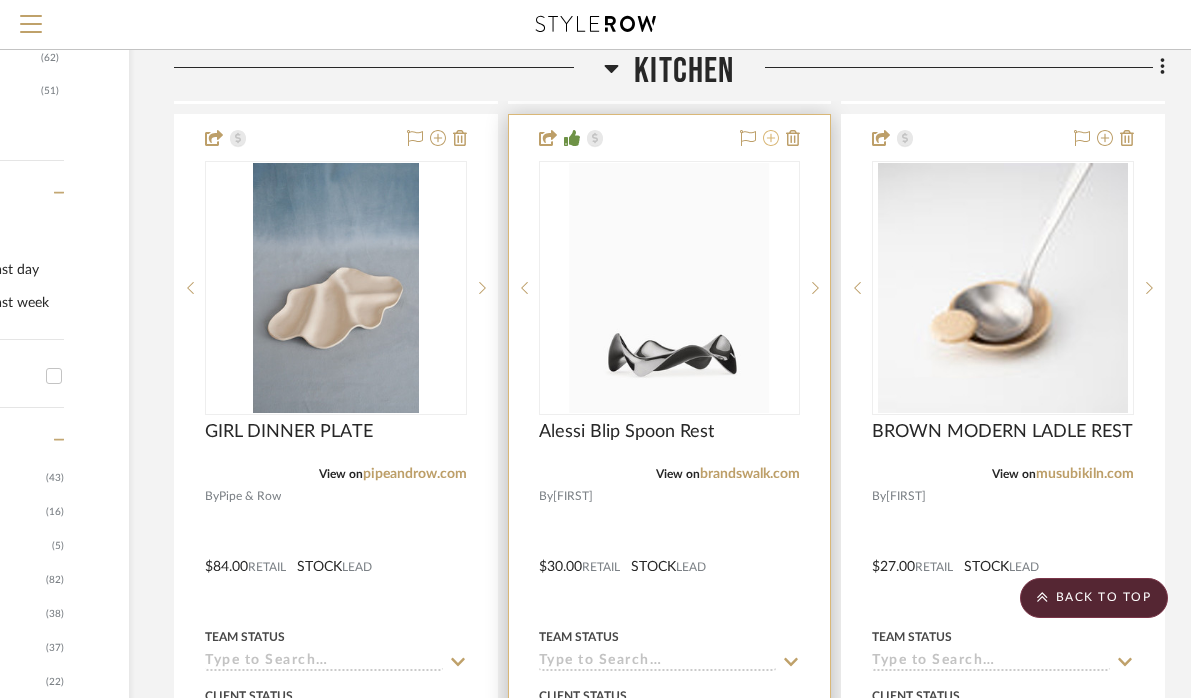 click 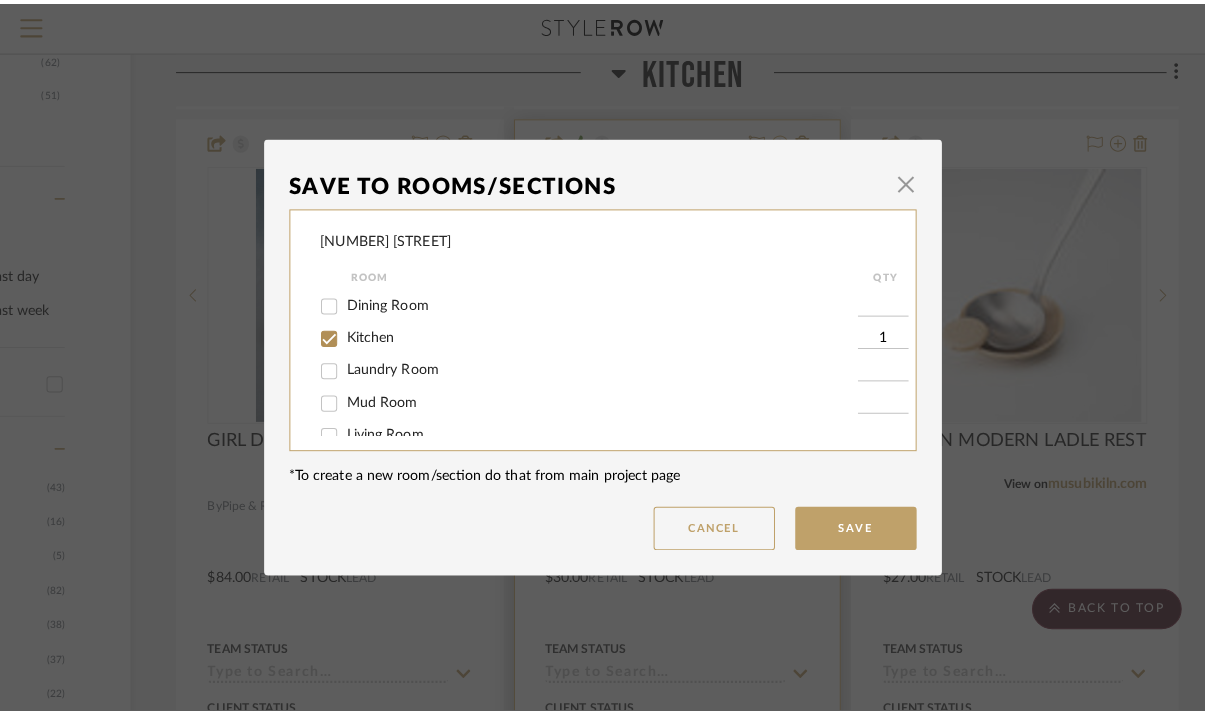 scroll, scrollTop: 0, scrollLeft: 0, axis: both 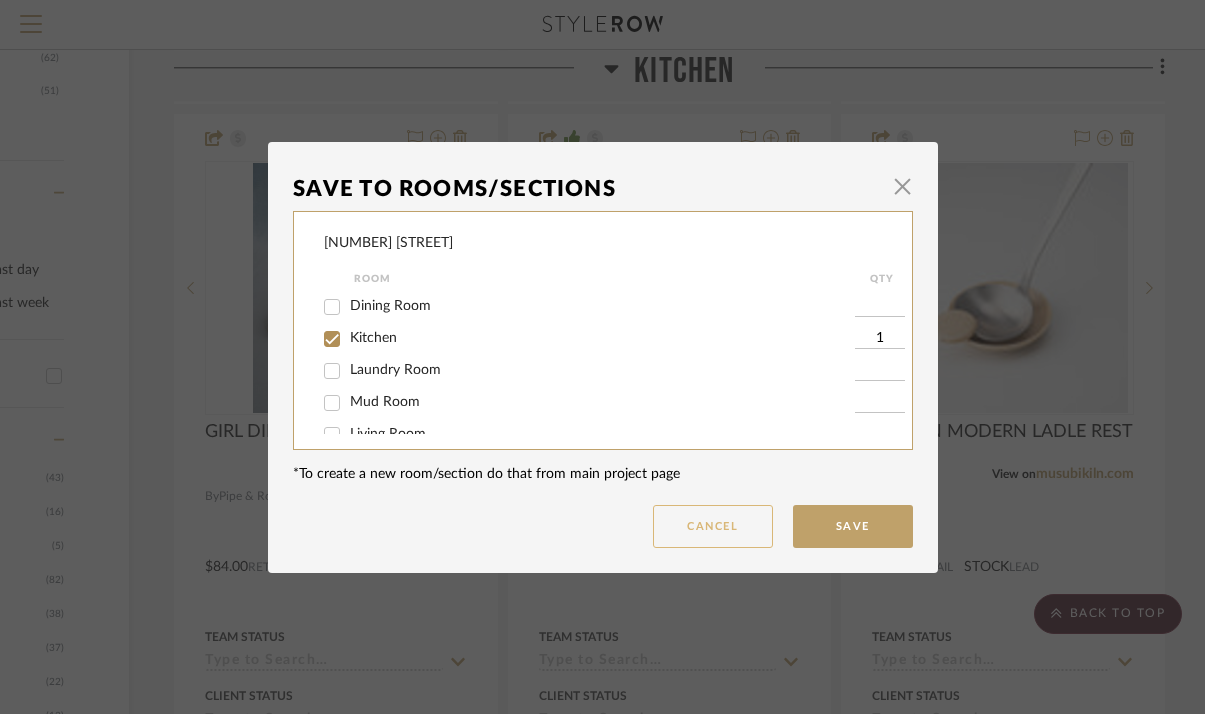 click on "Cancel" at bounding box center (713, 526) 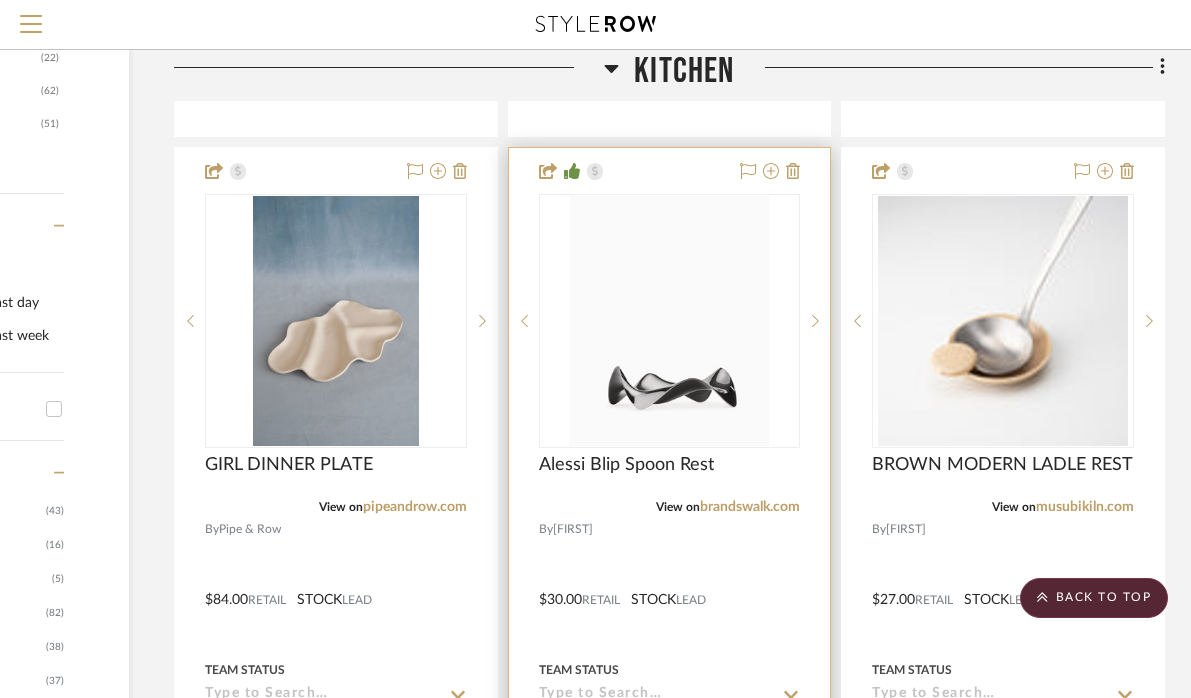 click at bounding box center [670, 585] 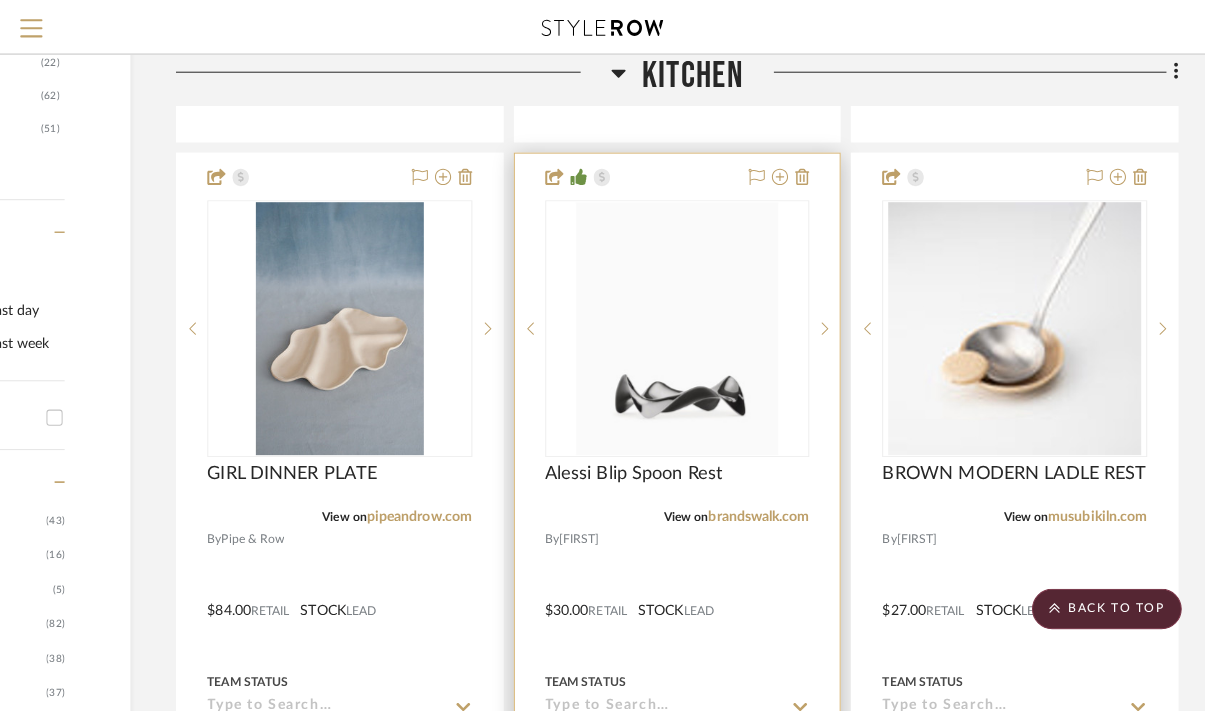scroll, scrollTop: 0, scrollLeft: 0, axis: both 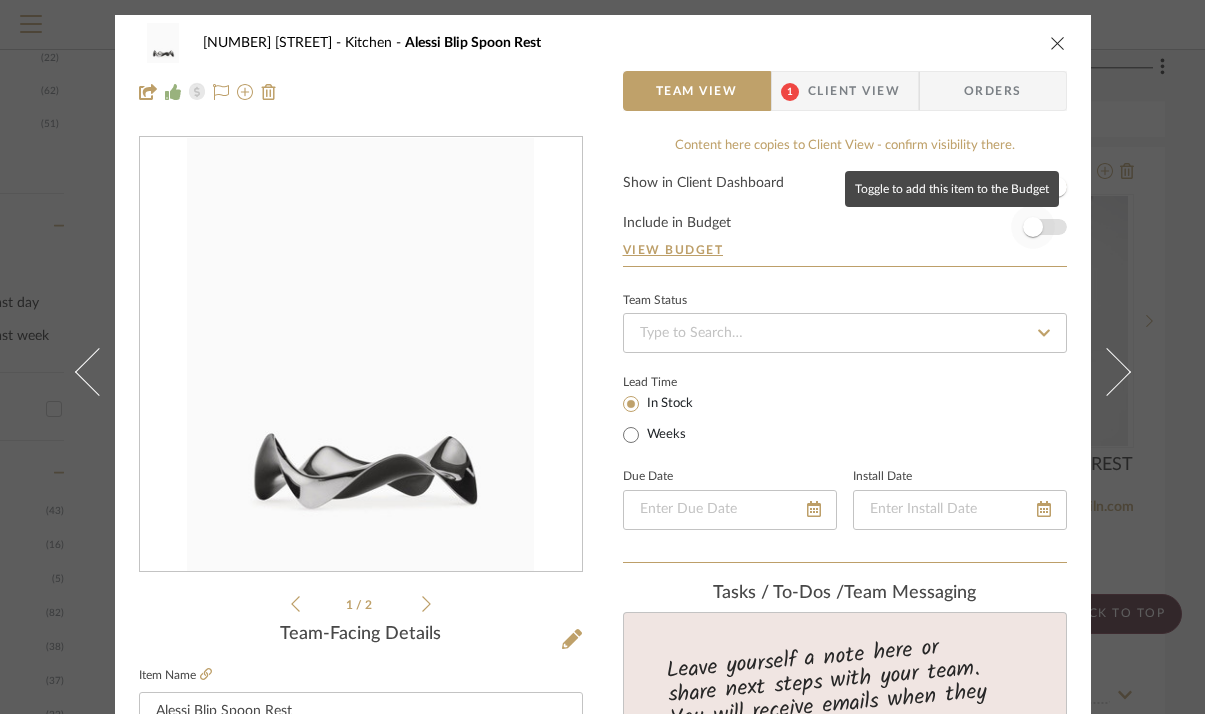 click at bounding box center (1033, 227) 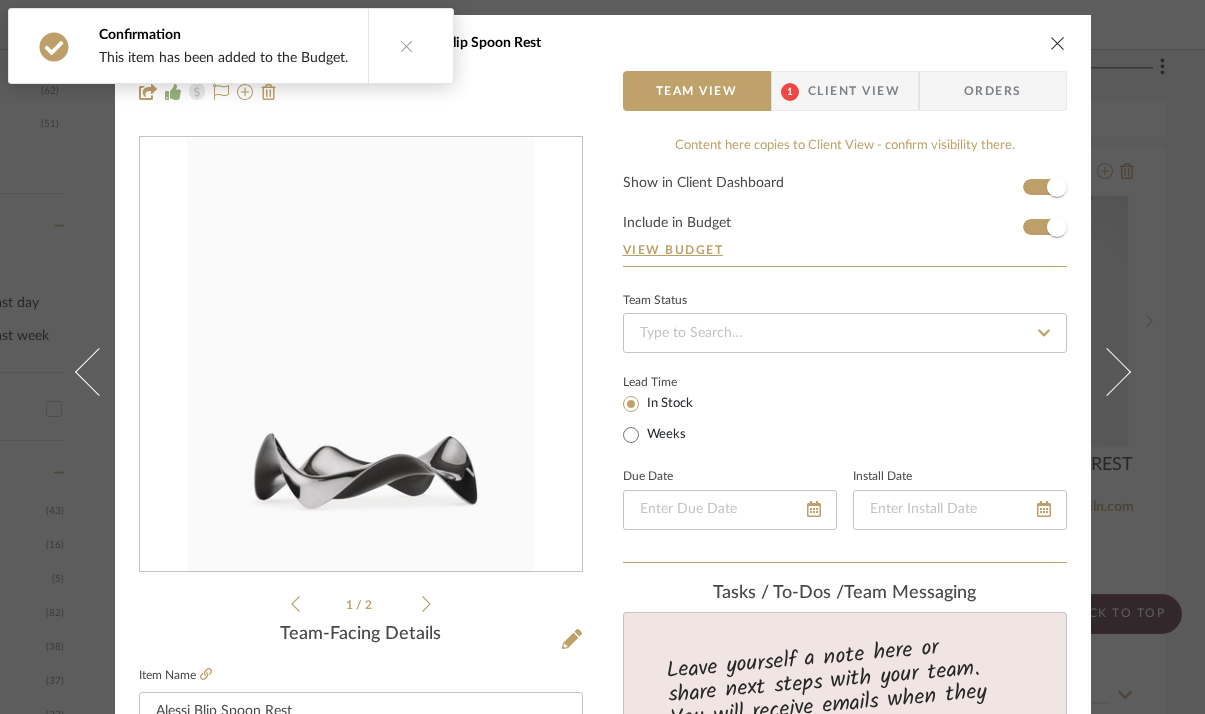 type 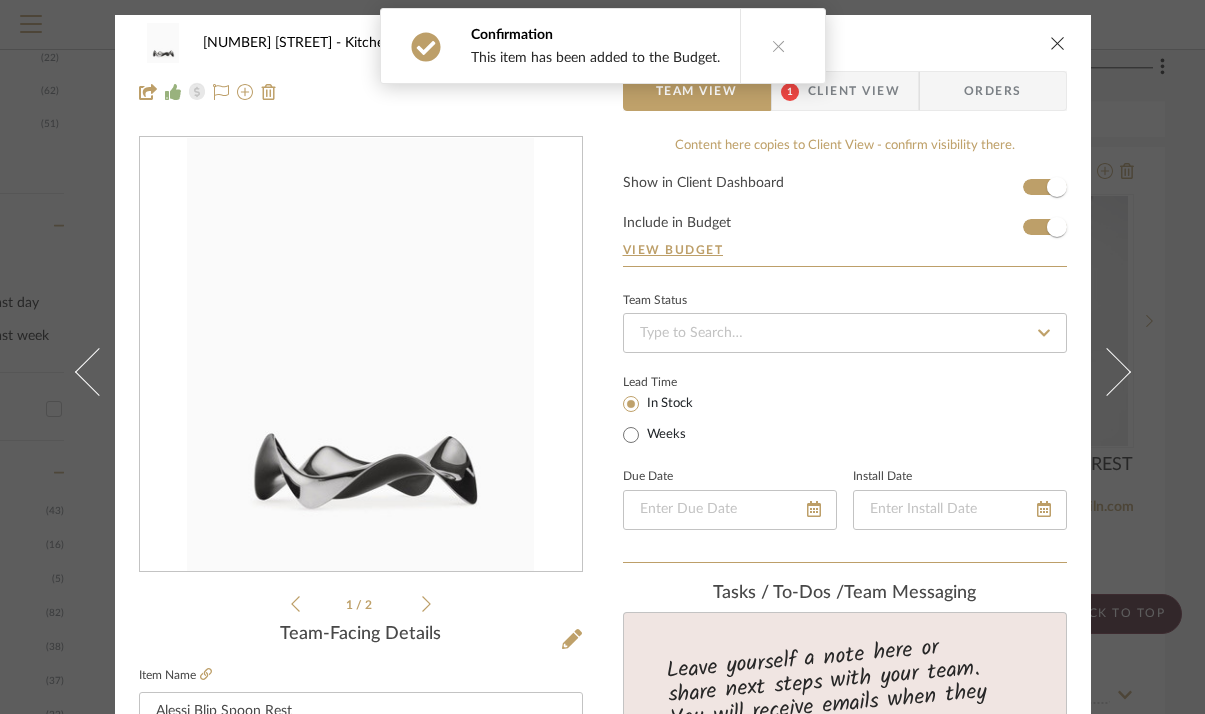 click at bounding box center [1058, 43] 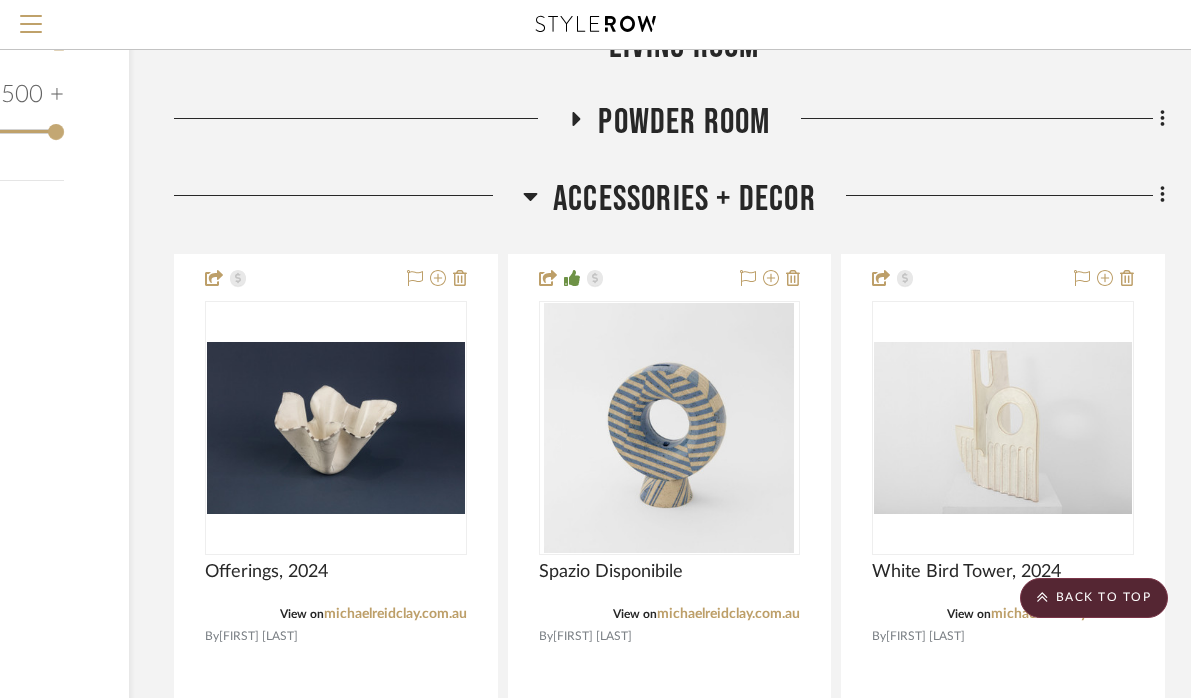 scroll, scrollTop: 3529, scrollLeft: 247, axis: both 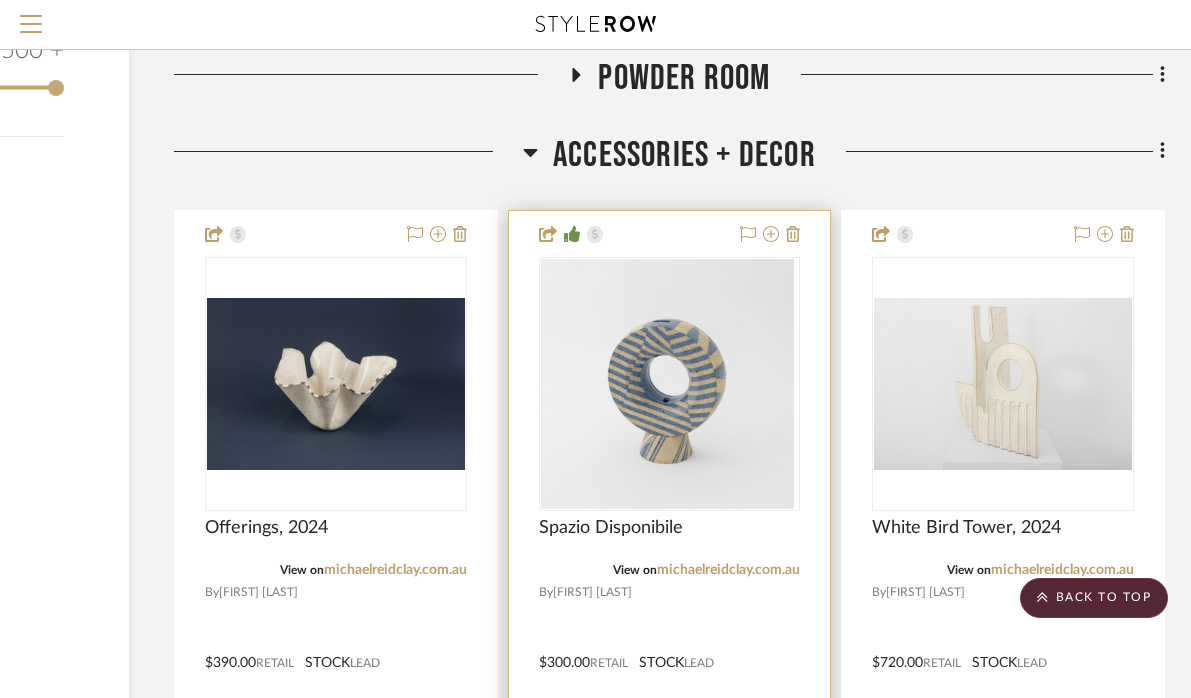 click at bounding box center [670, 648] 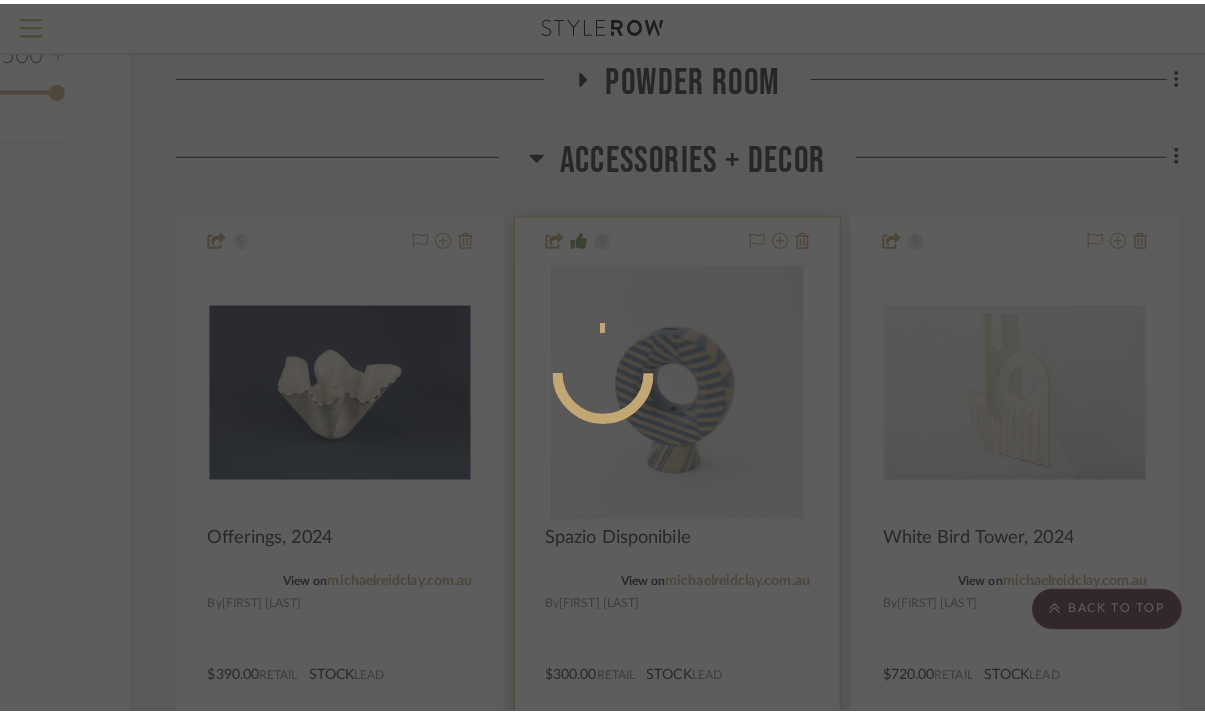 scroll, scrollTop: 0, scrollLeft: 0, axis: both 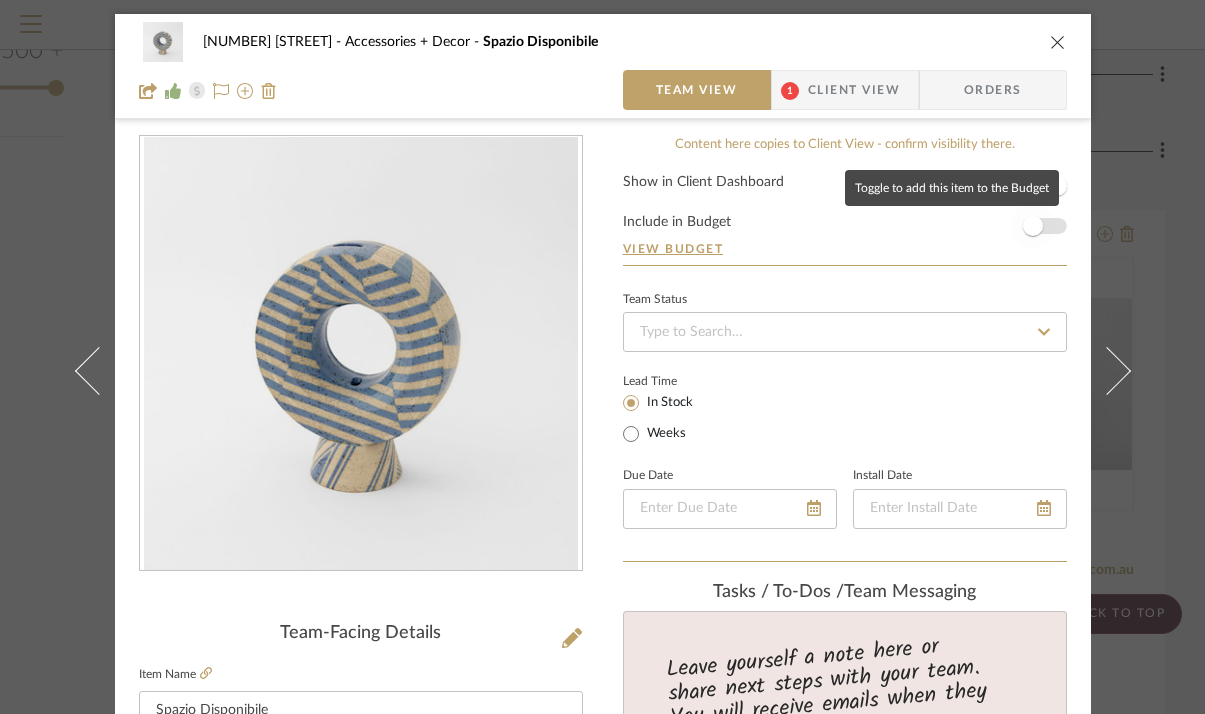 click at bounding box center (1033, 226) 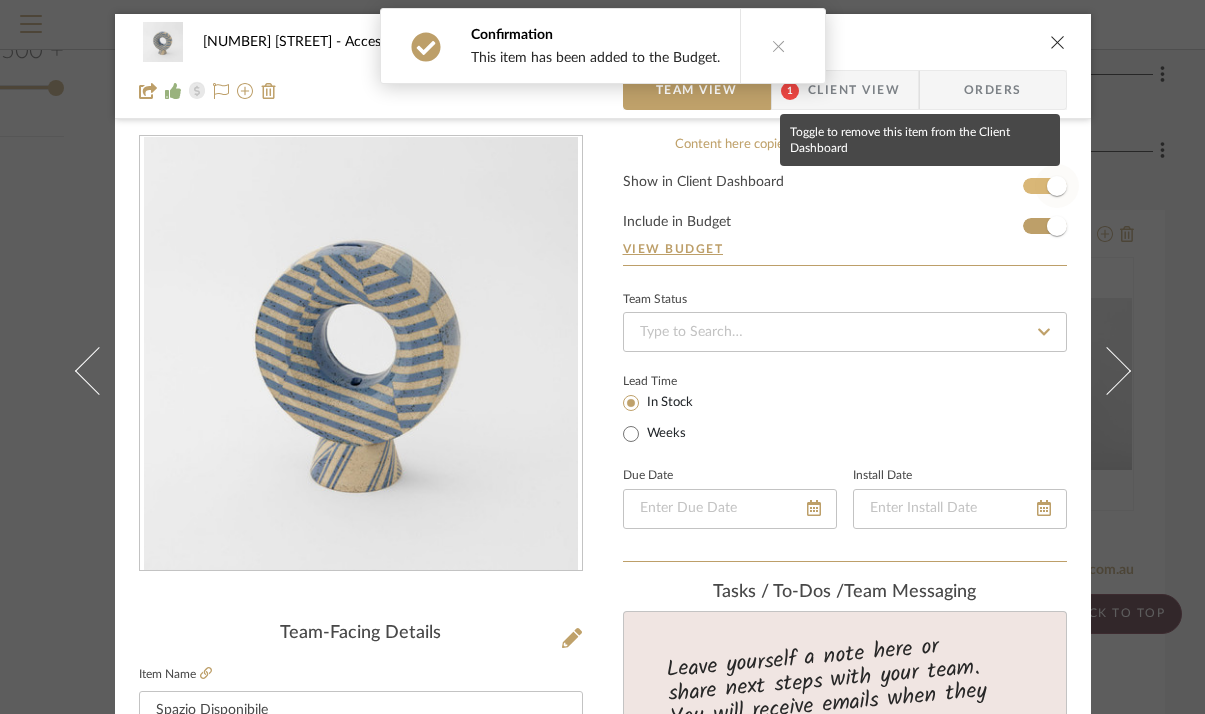 type 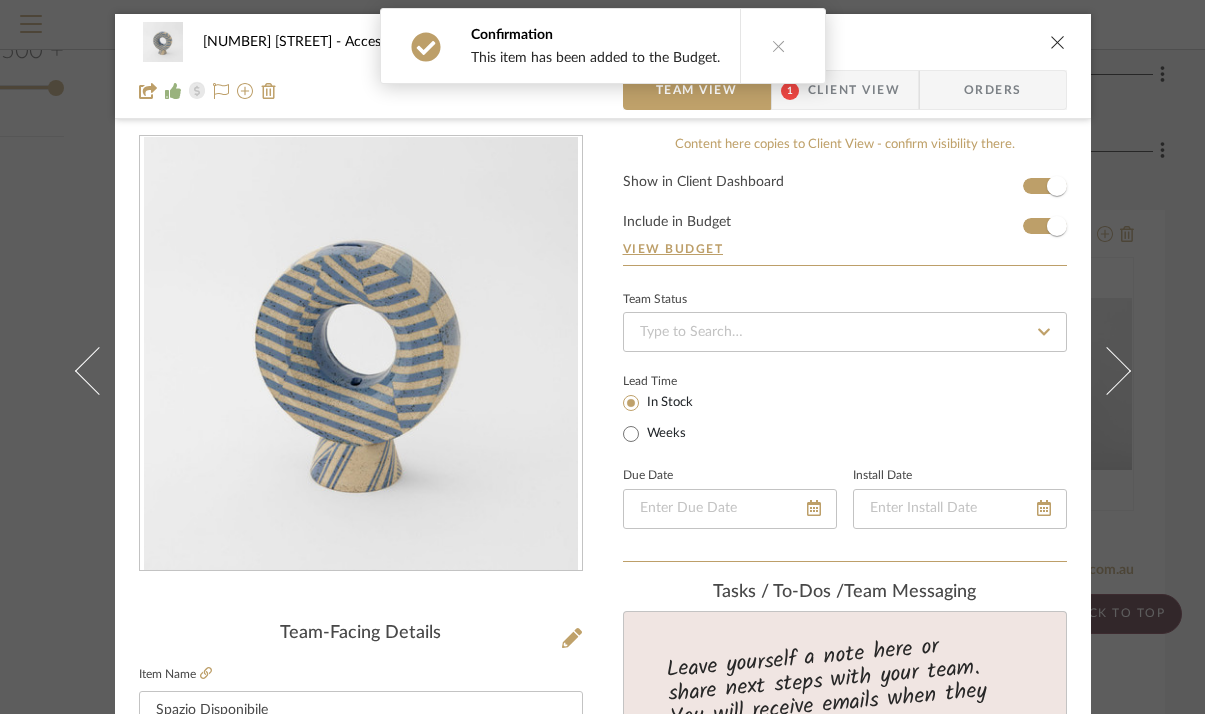 click at bounding box center [1058, 42] 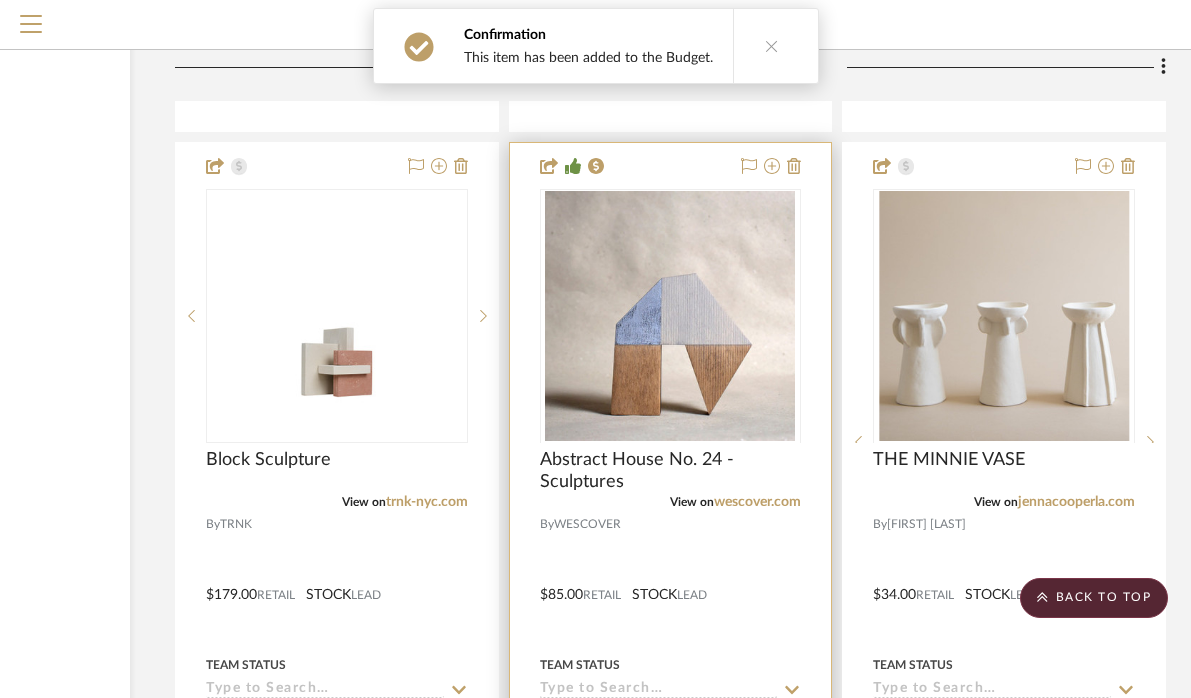 click at bounding box center (671, 580) 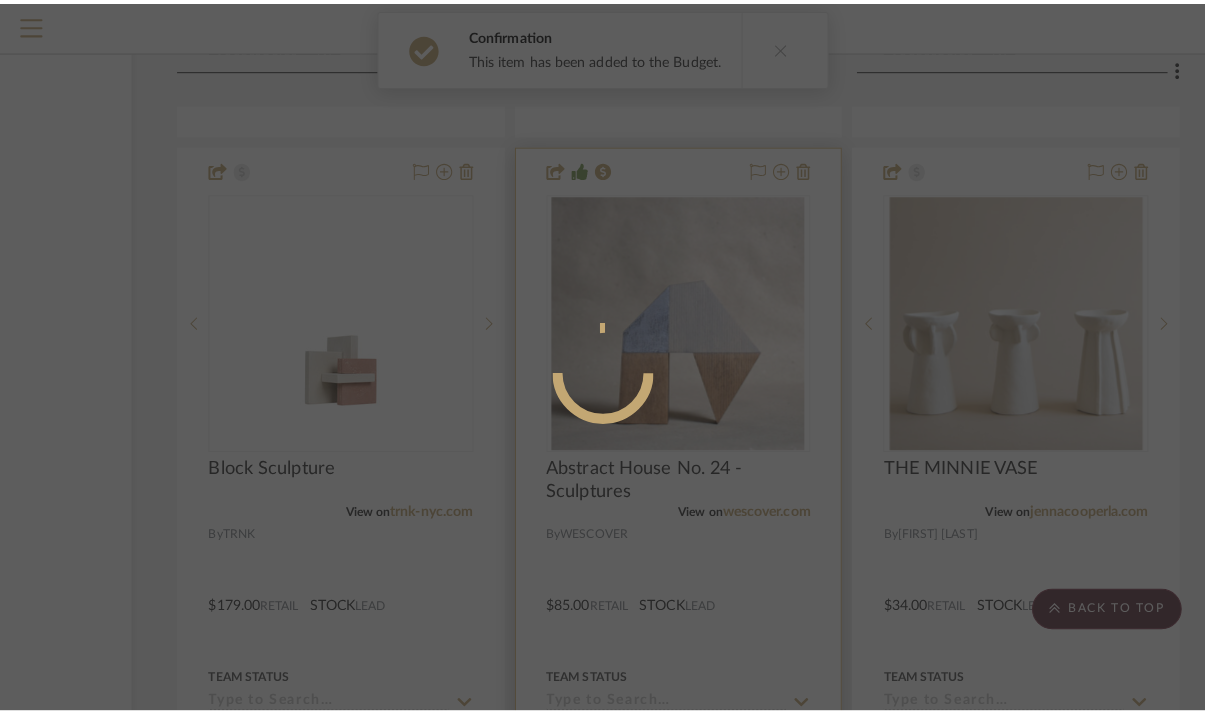 scroll, scrollTop: 0, scrollLeft: 0, axis: both 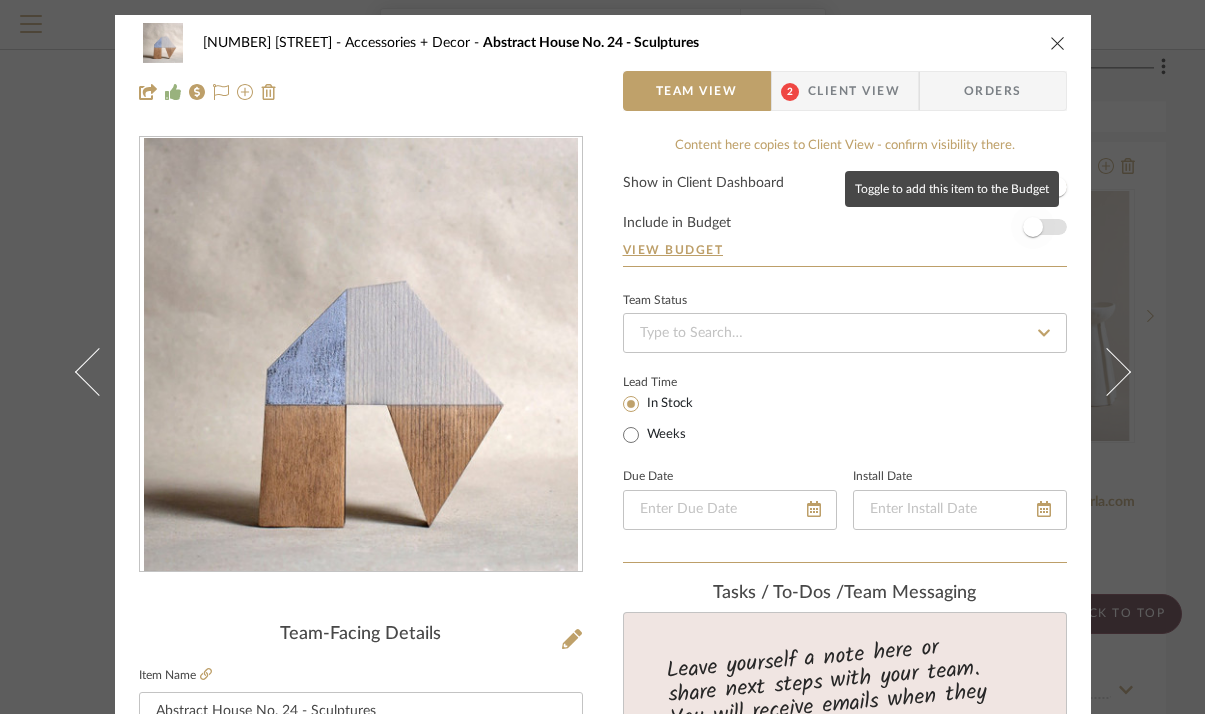 click at bounding box center (1033, 227) 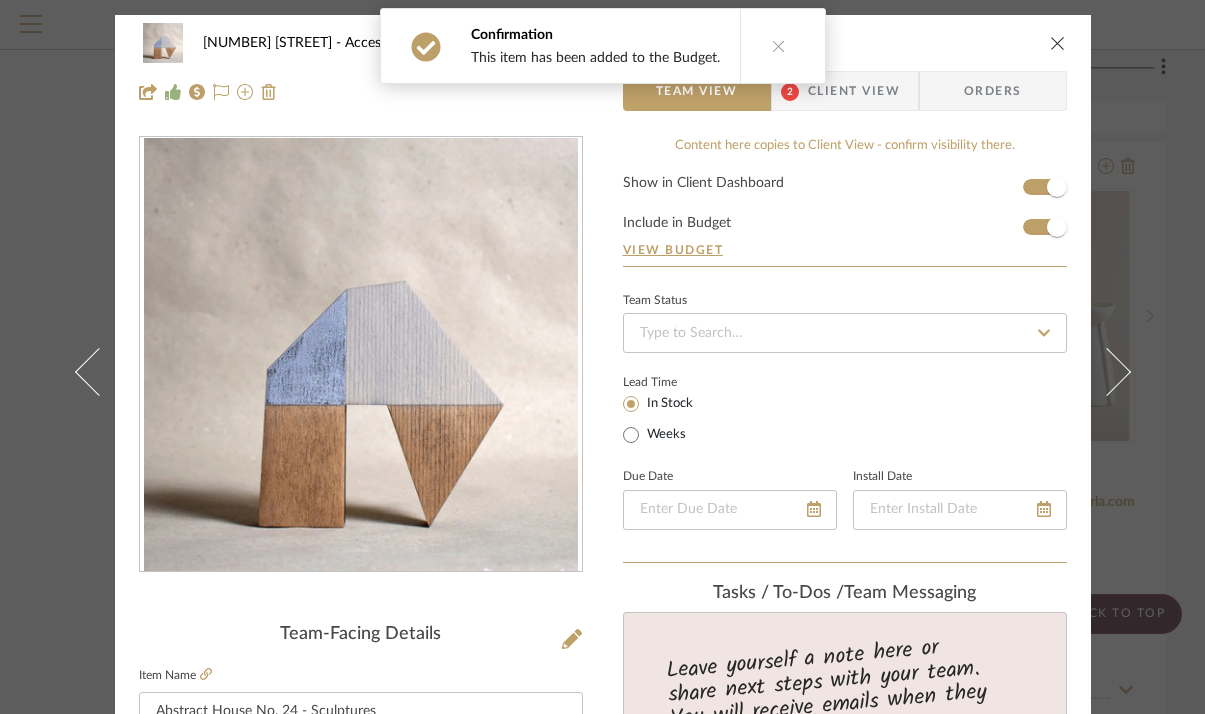 type 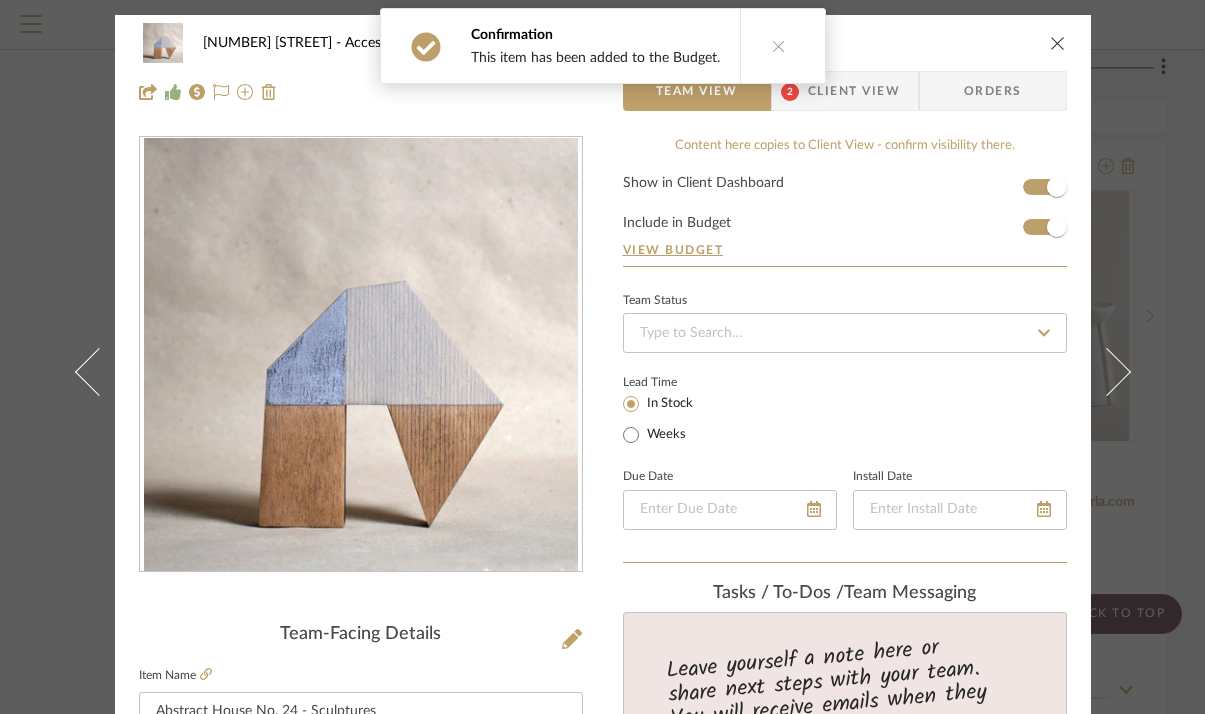 click at bounding box center [1058, 43] 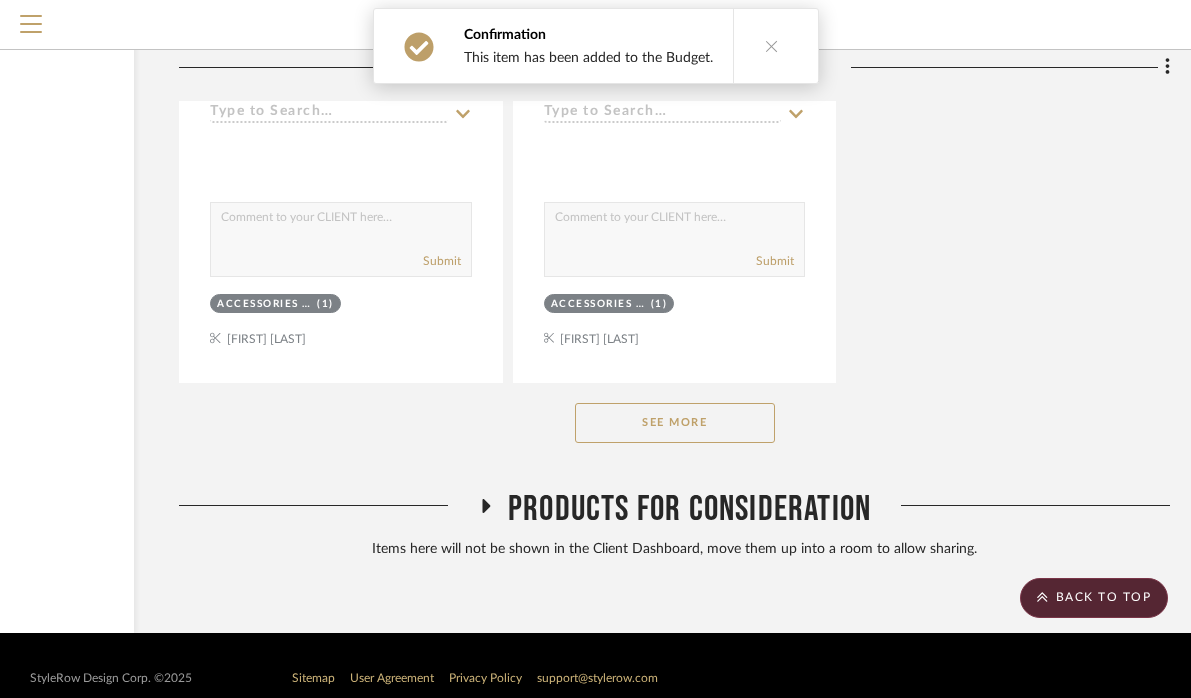 scroll, scrollTop: 6006, scrollLeft: 242, axis: both 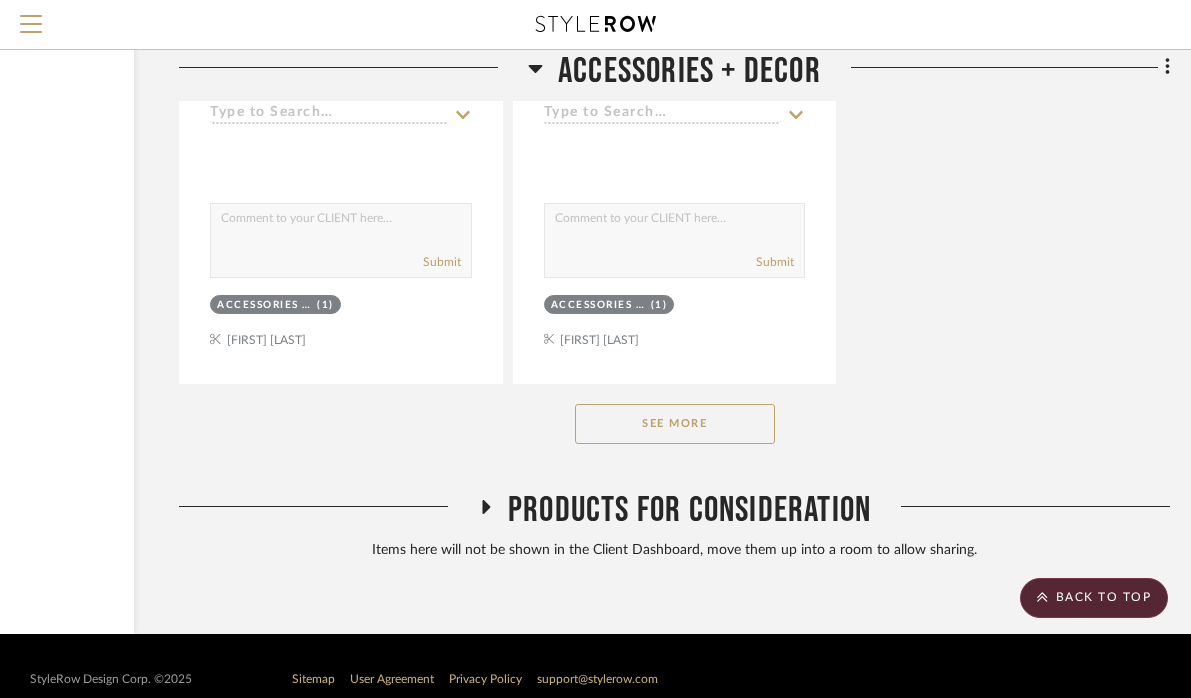 click on "Products For Consideration" 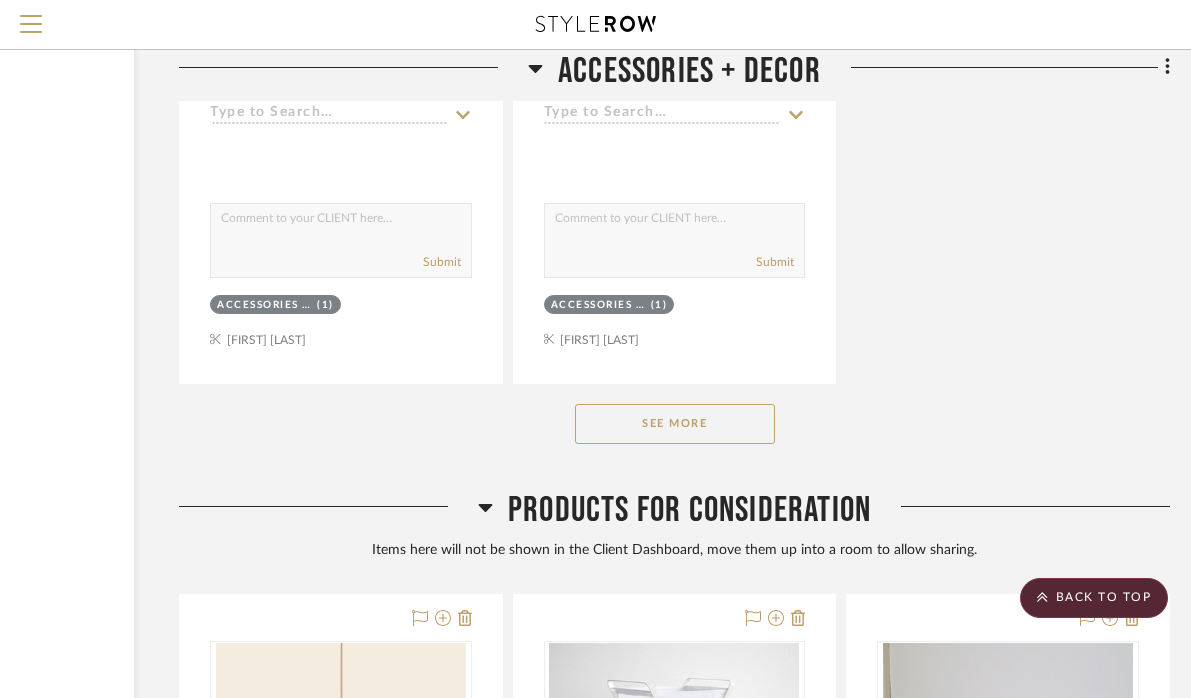 click on "See More" 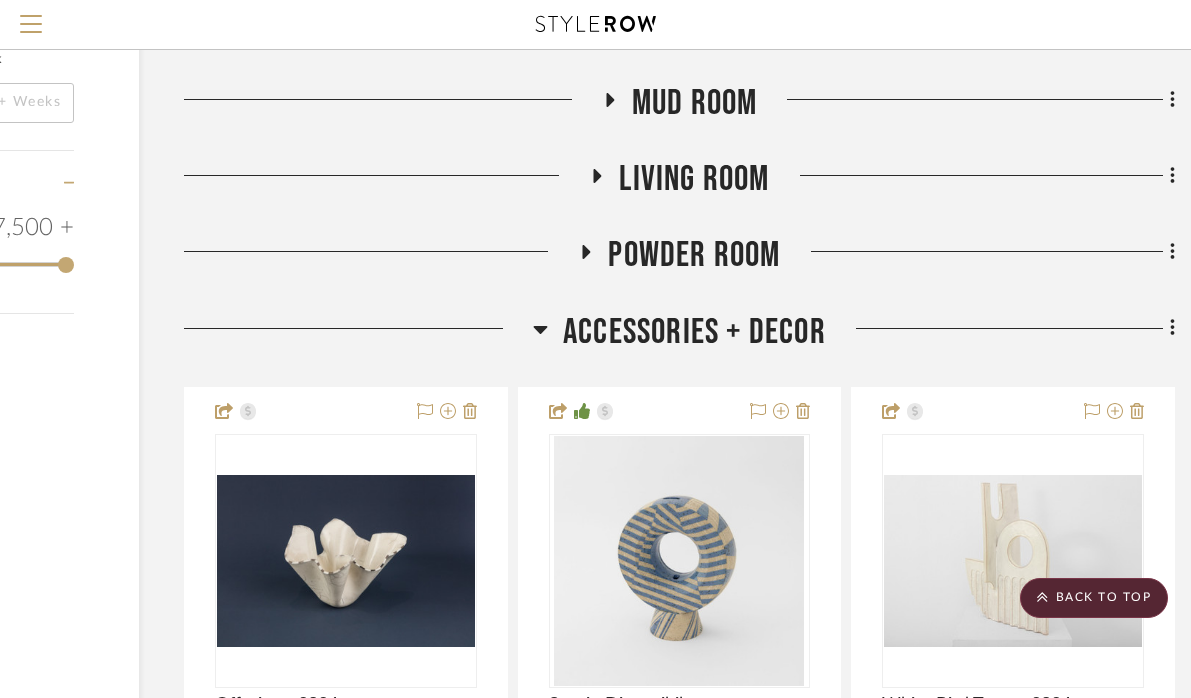 scroll, scrollTop: 3304, scrollLeft: 237, axis: both 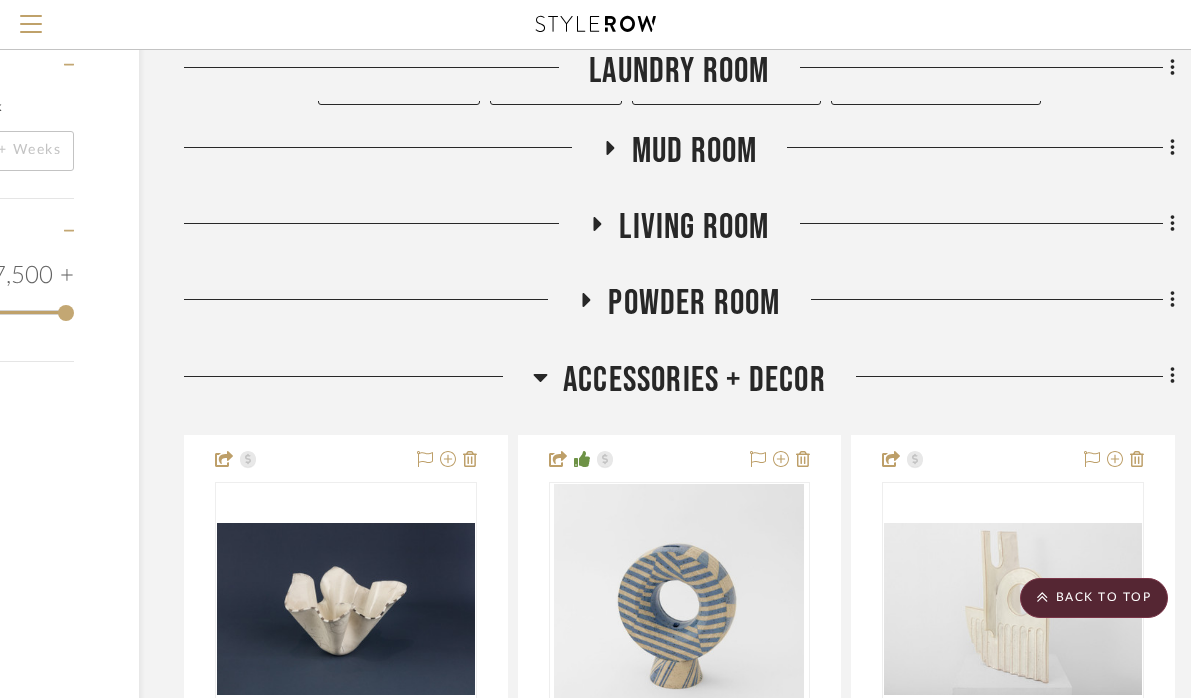 click 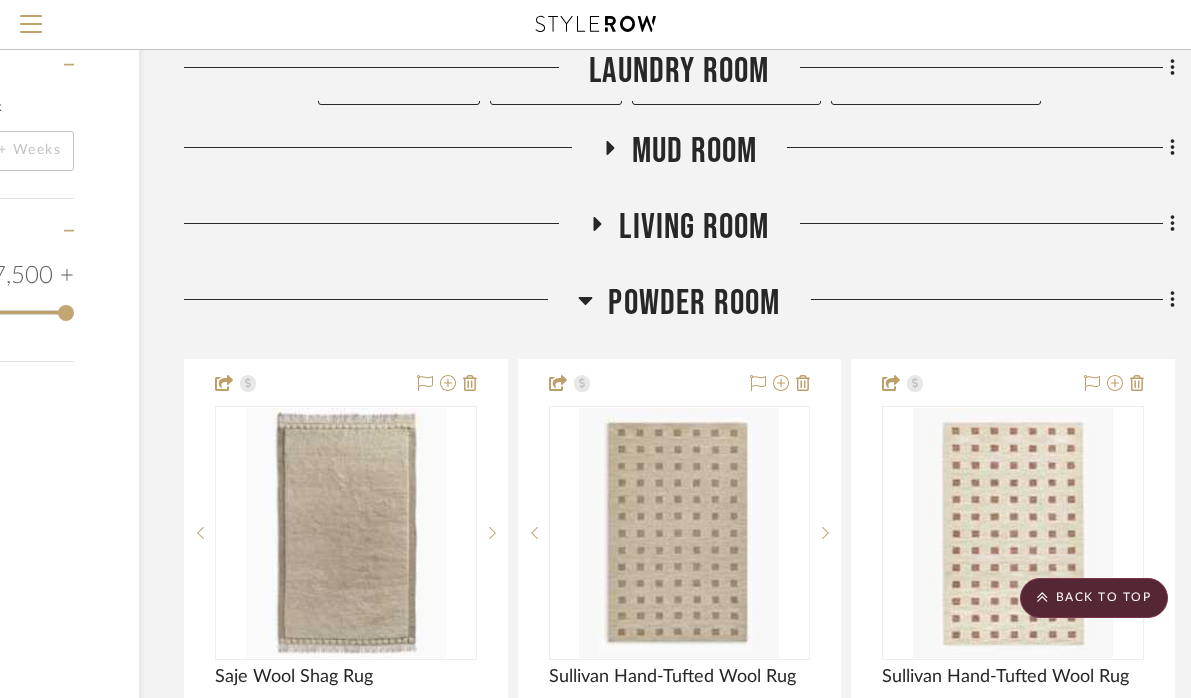 click 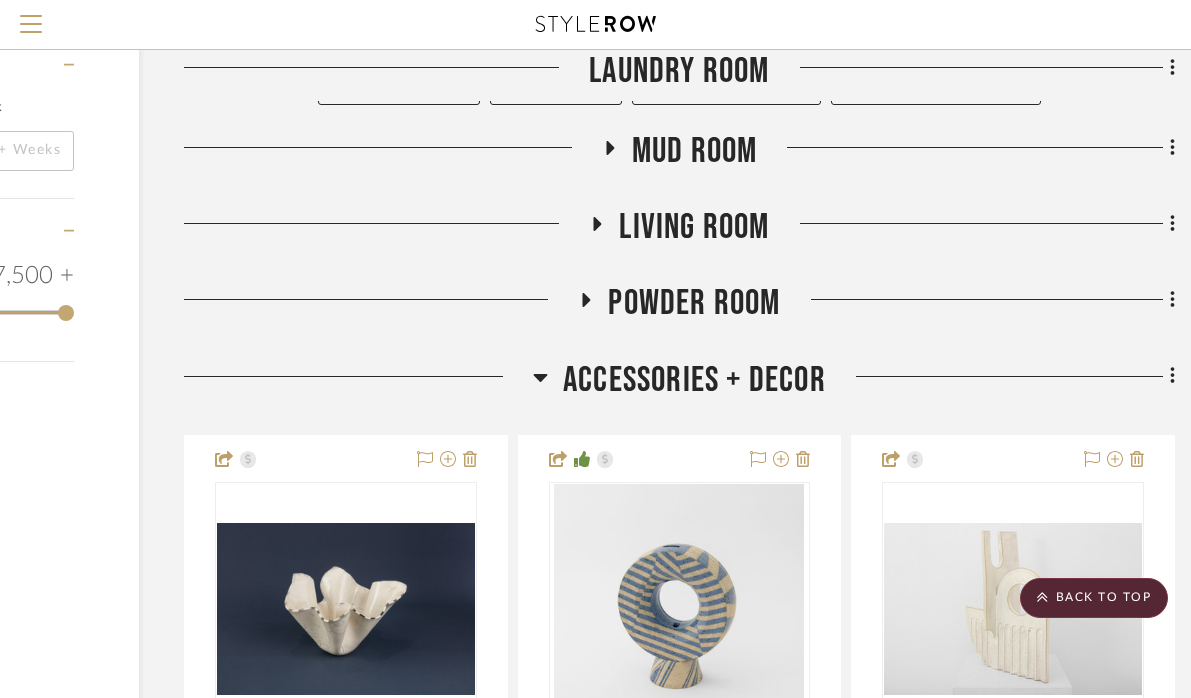 click 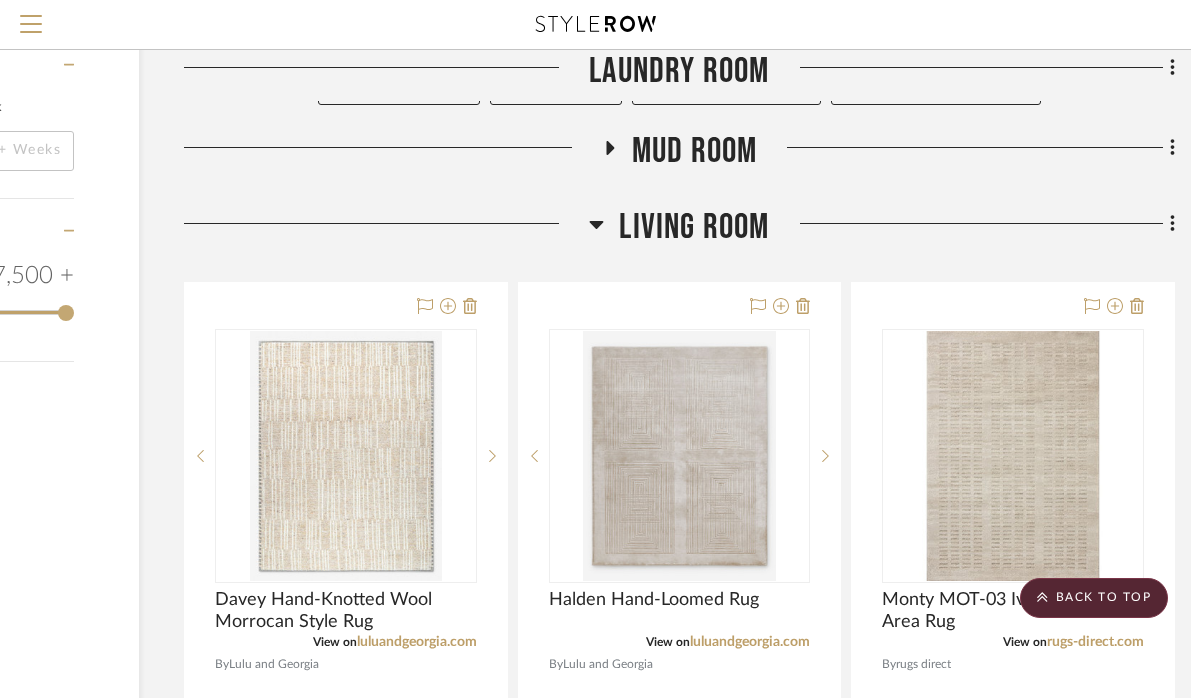 click 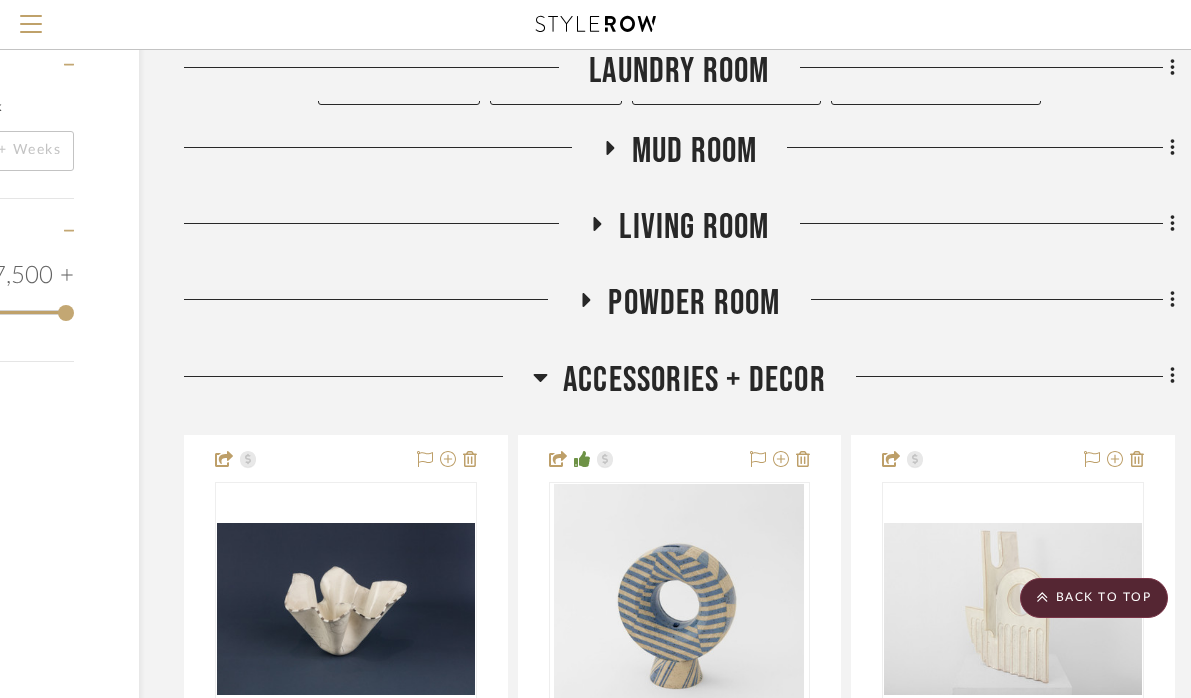 click 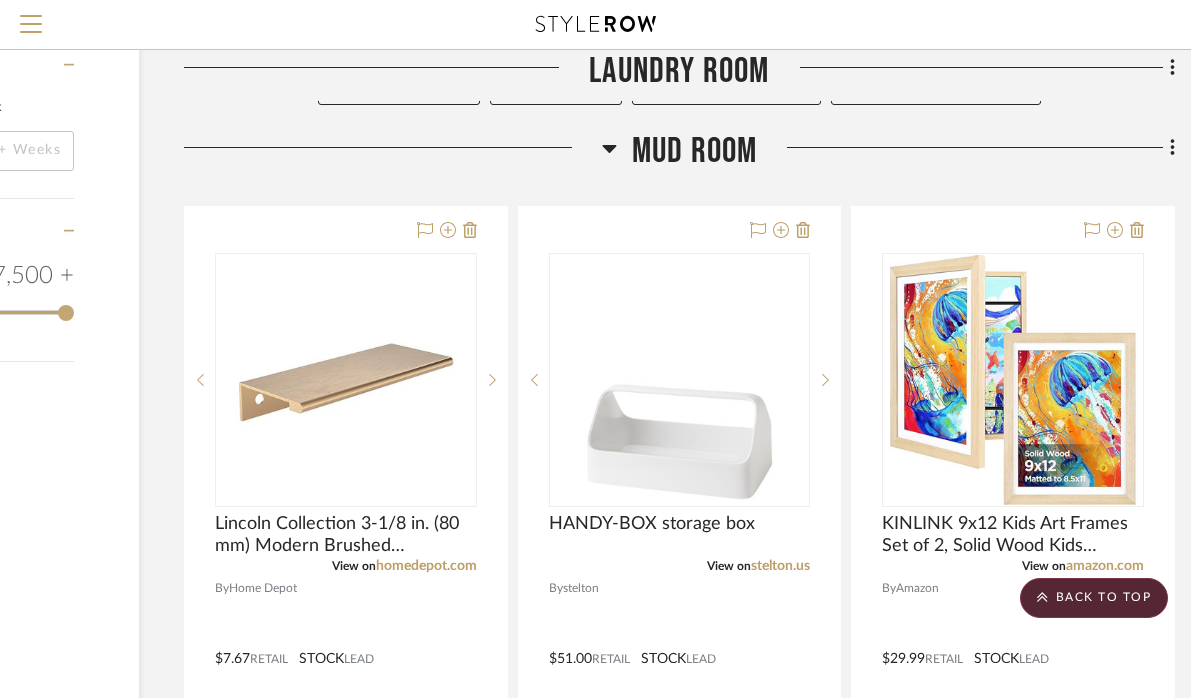 click 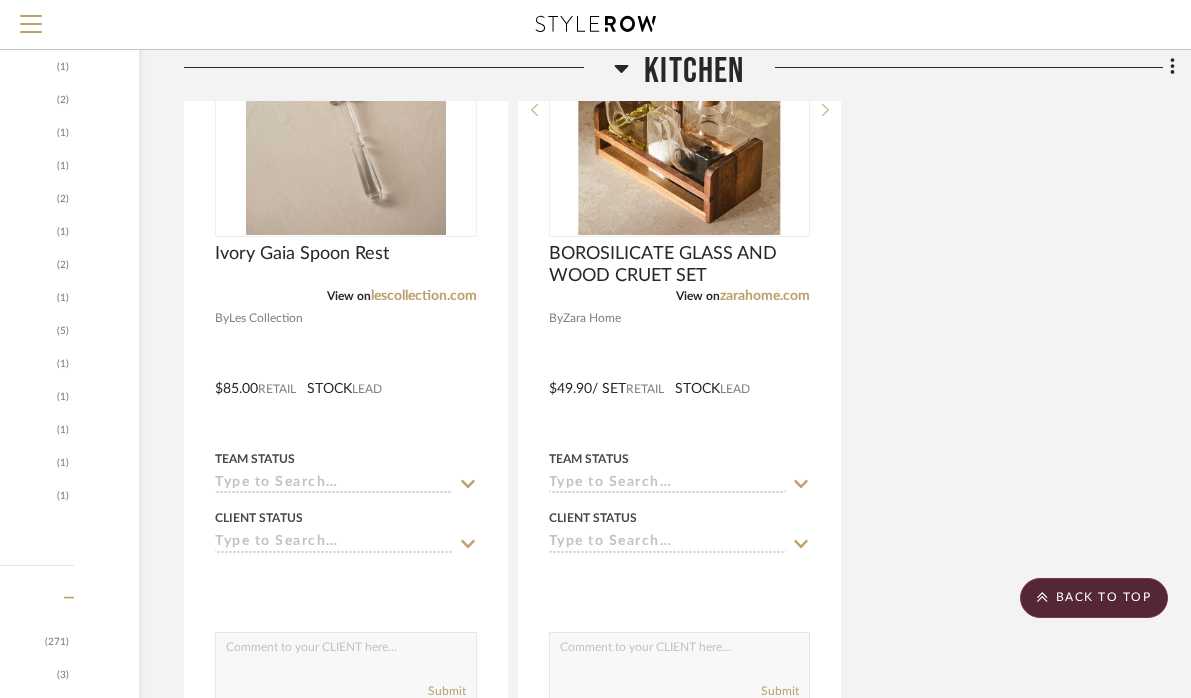 scroll, scrollTop: 2535, scrollLeft: 237, axis: both 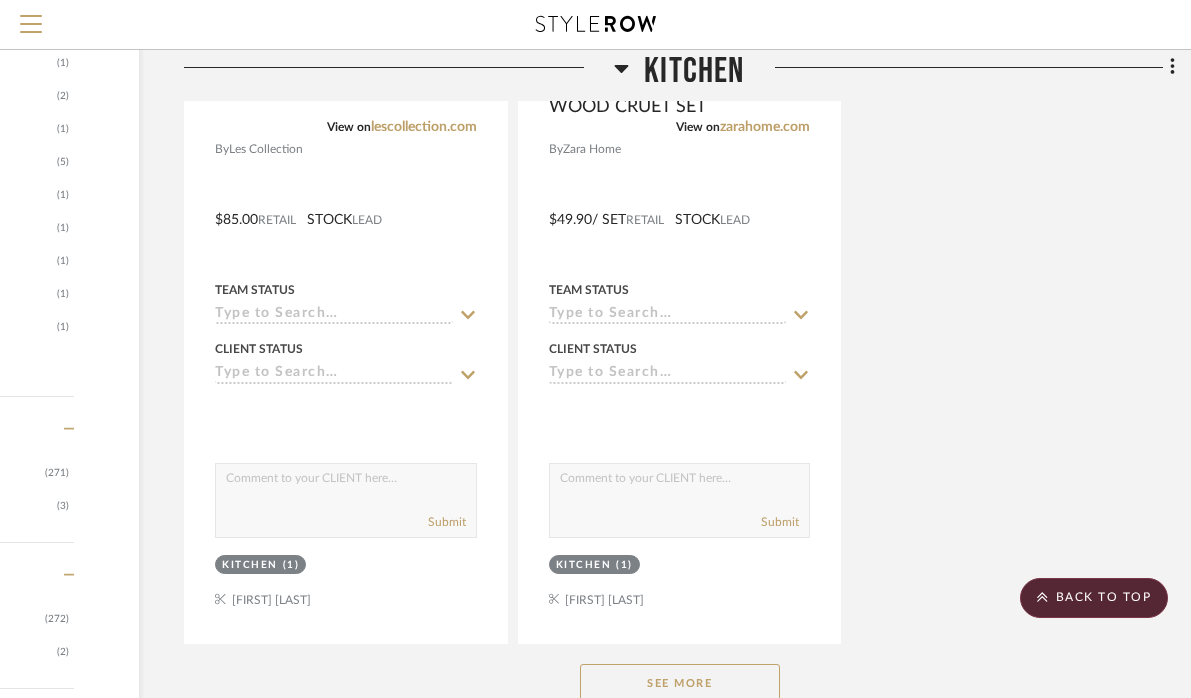 click on "See More" 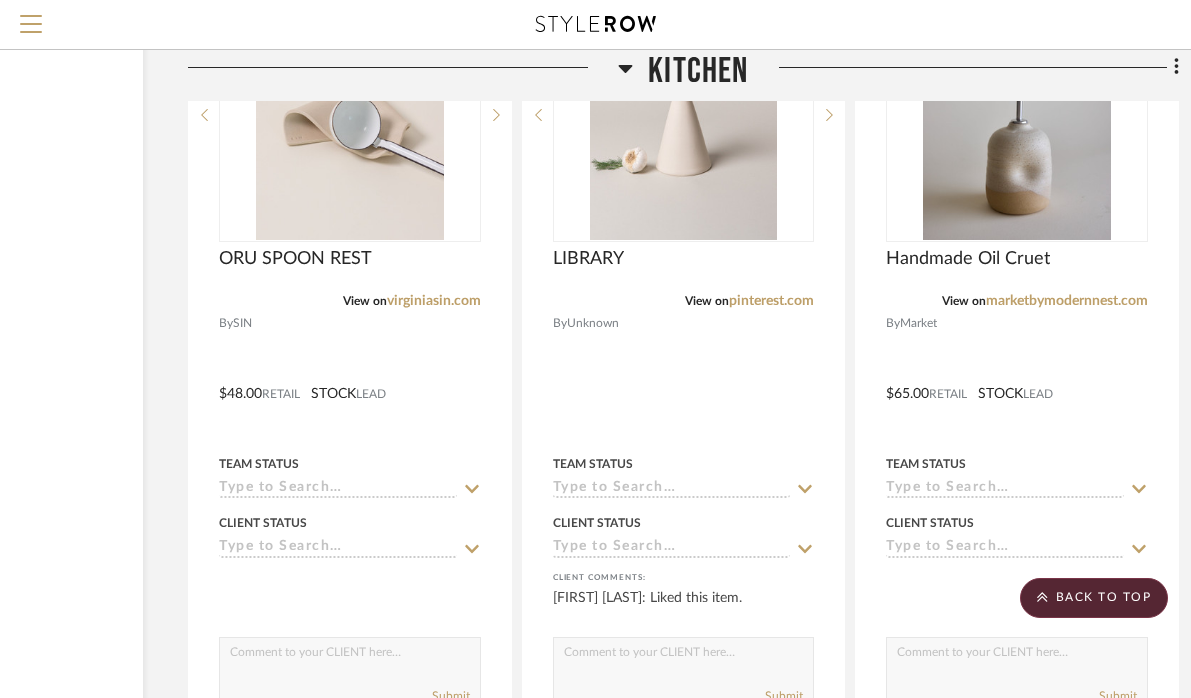 scroll, scrollTop: 4140, scrollLeft: 233, axis: both 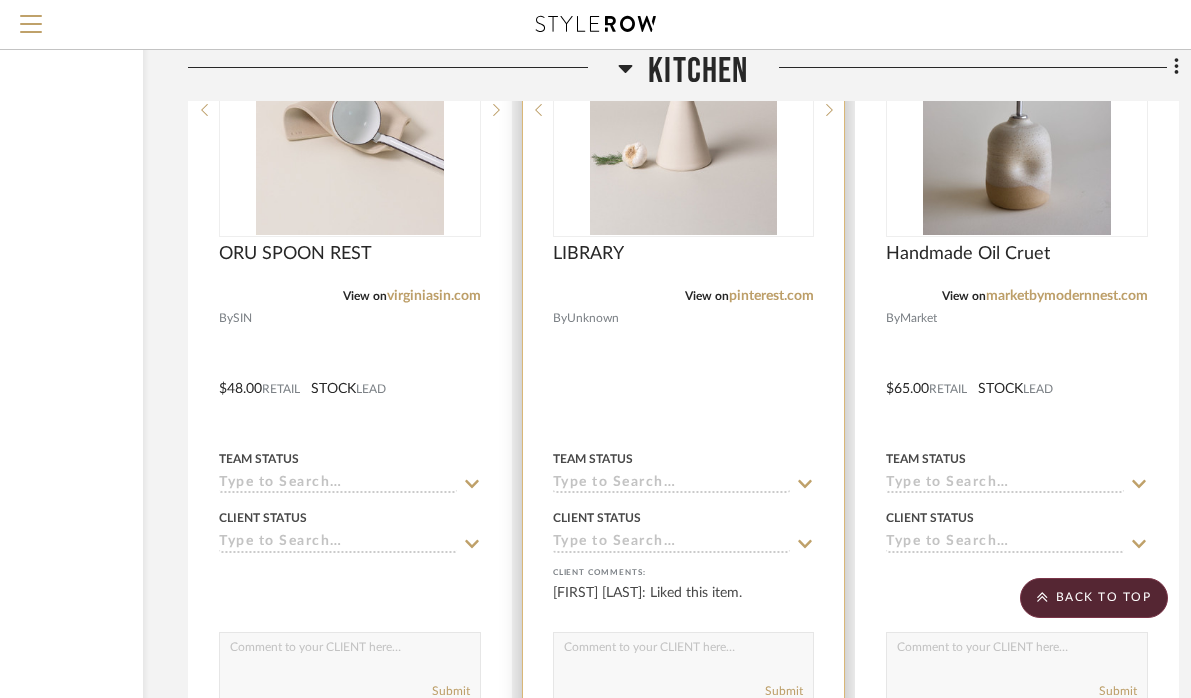click at bounding box center [684, 374] 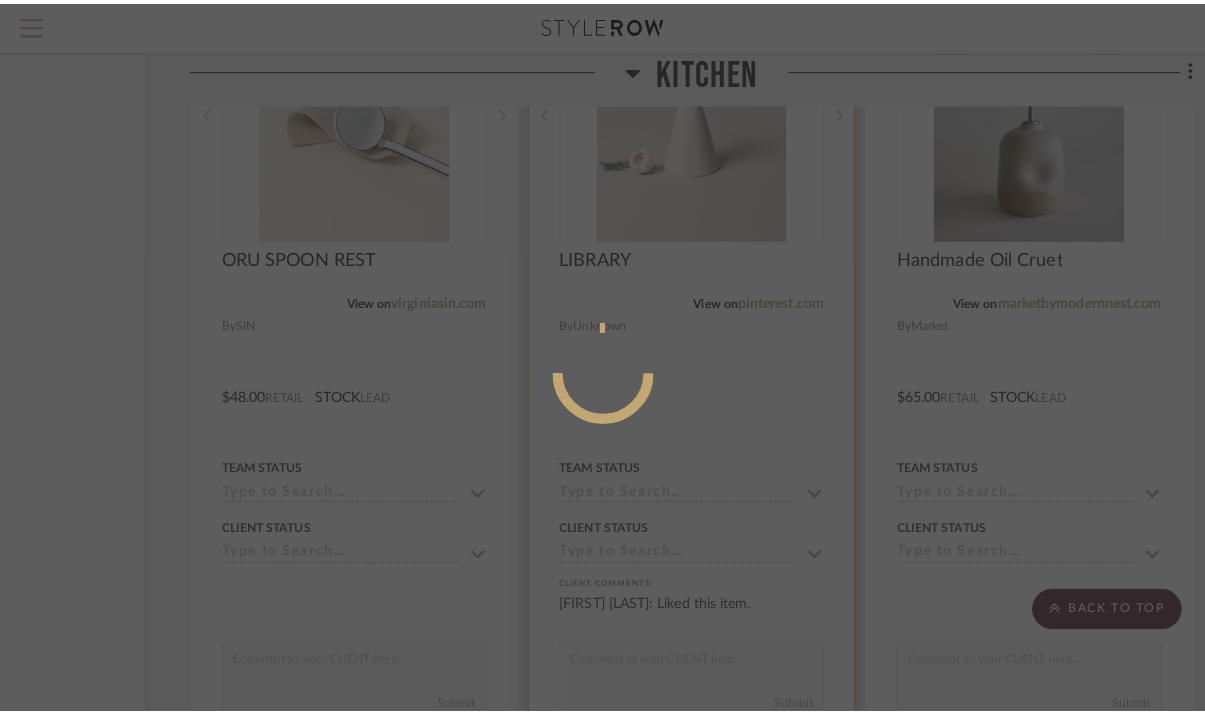 scroll, scrollTop: 0, scrollLeft: 0, axis: both 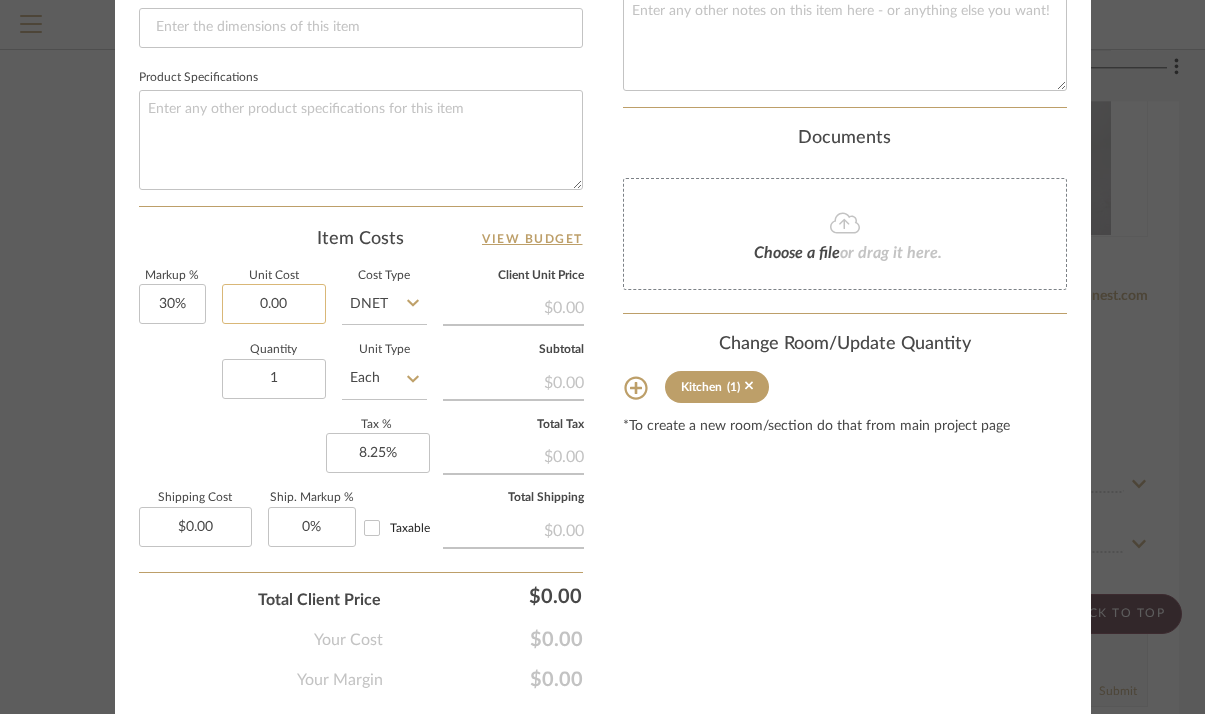 click on "0.00" 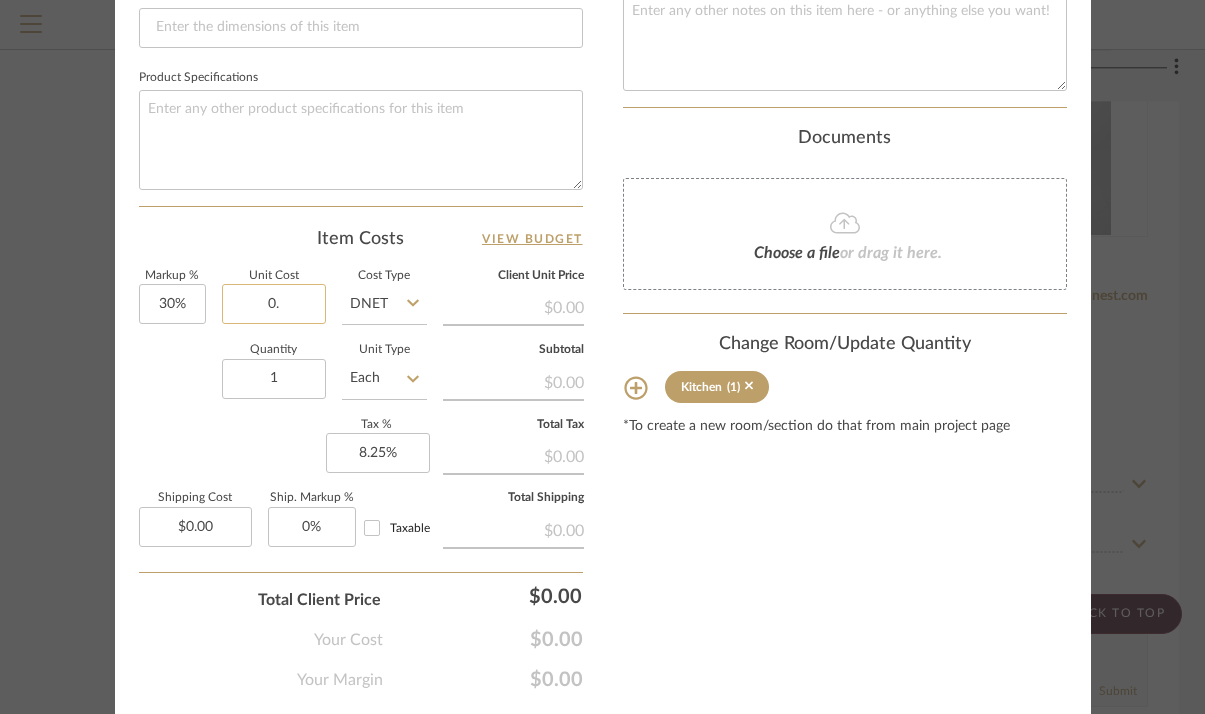 type on "0" 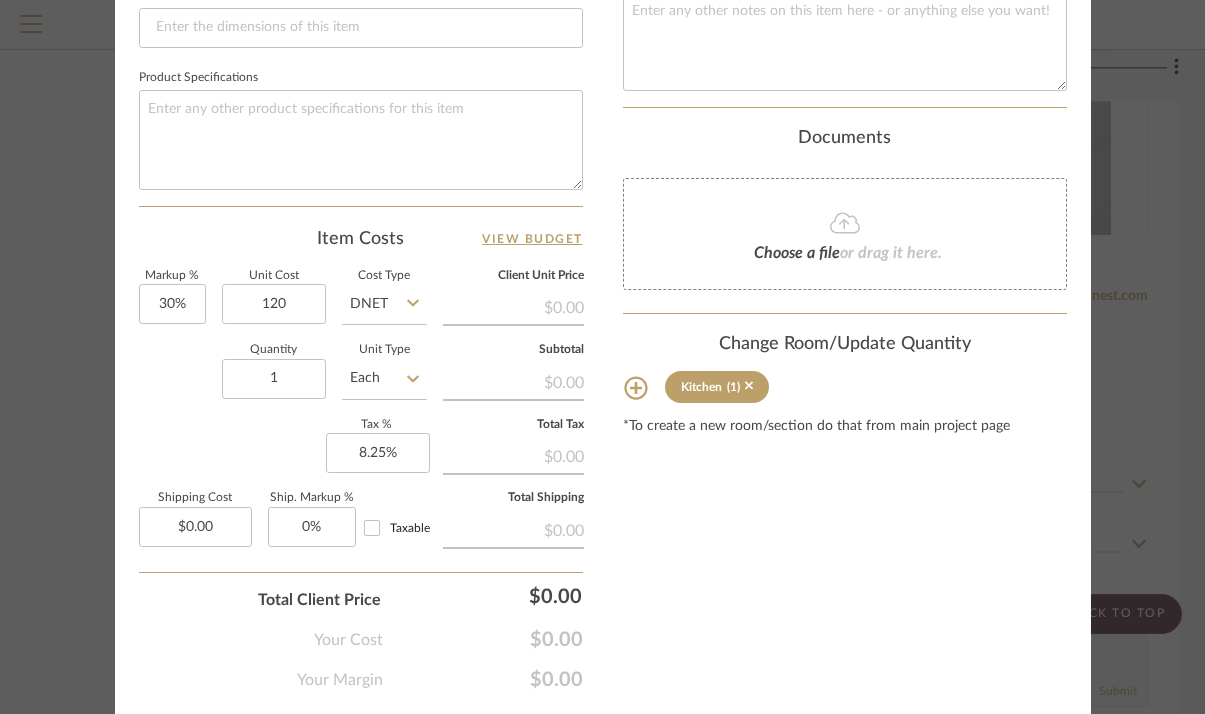 type on "$120.00" 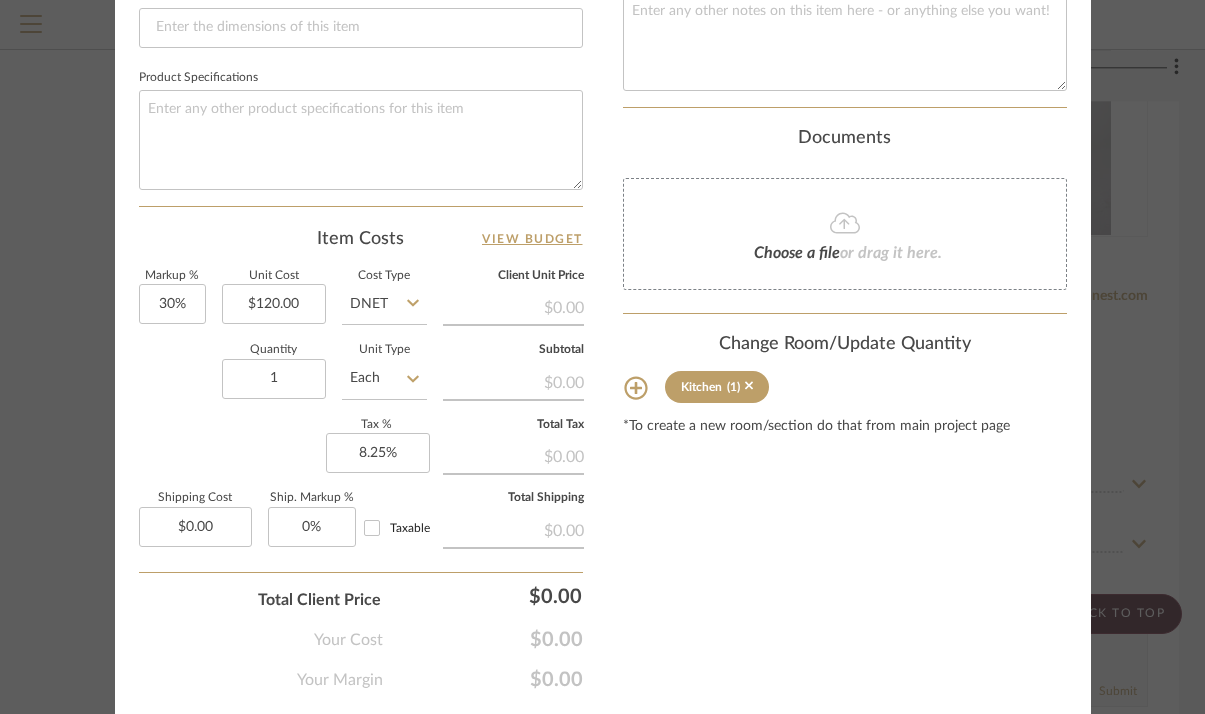 click on "Content here copies to Client View - confirm visibility there. Show in Client Dashboard Include in Budget View Budget Team Status Lead Time In Stock Weeks Est. Min Est. Max Due Date Install Date Tasks / To-Dos / team Messaging Leave yourself a note here or share next steps with your team. You will receive emails when they
respond! Invite Collaborator Internal Notes Documents Choose a file  or drag it here. Change Room/Update Quantity Kitchen (1) *To create a new room/section do that from main project page" at bounding box center [845, -82] 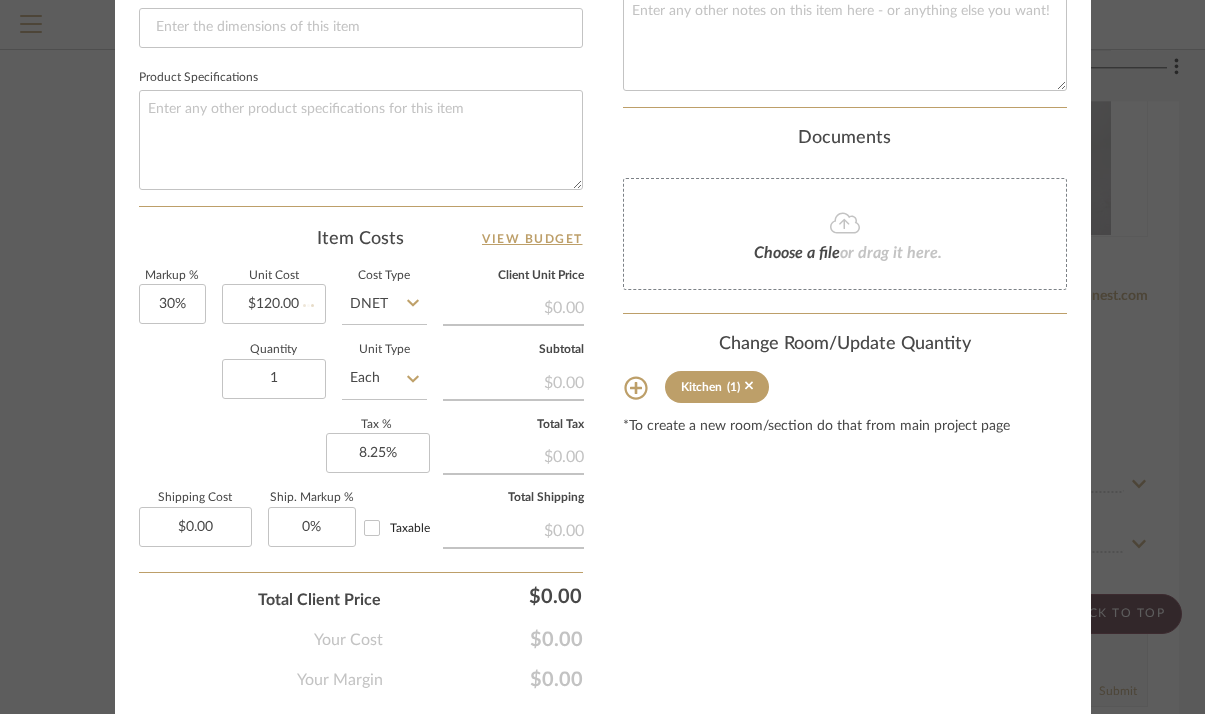 type 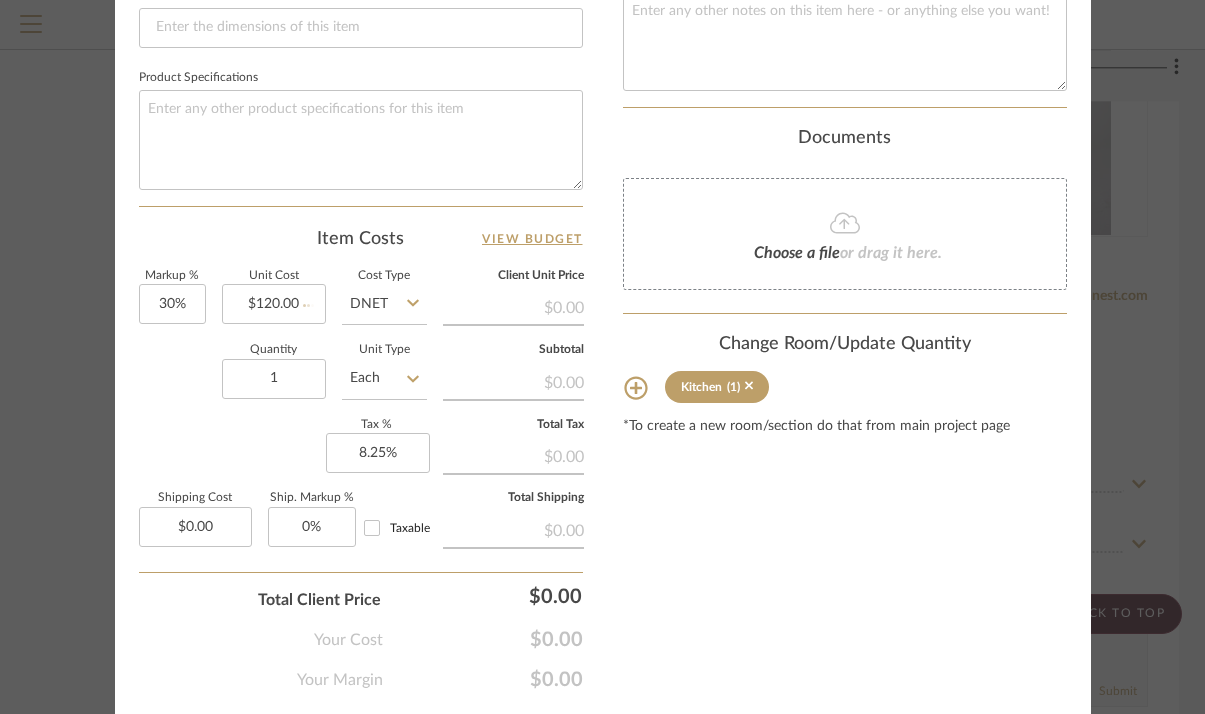 type 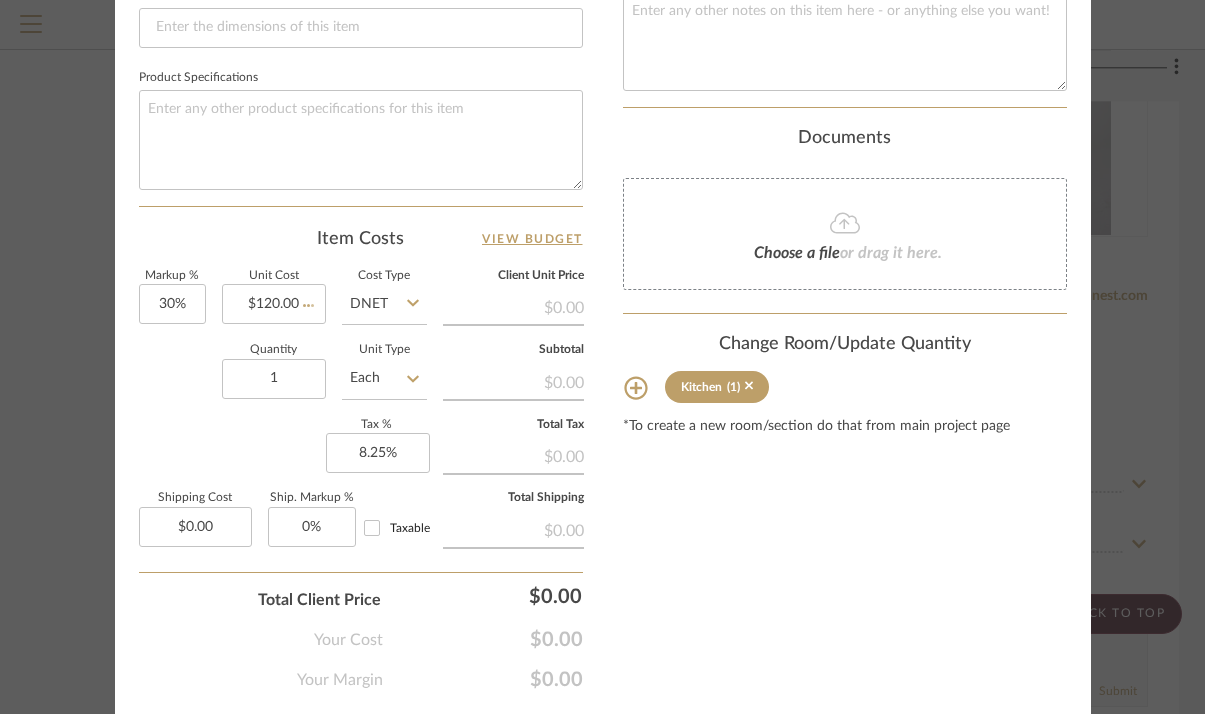 type 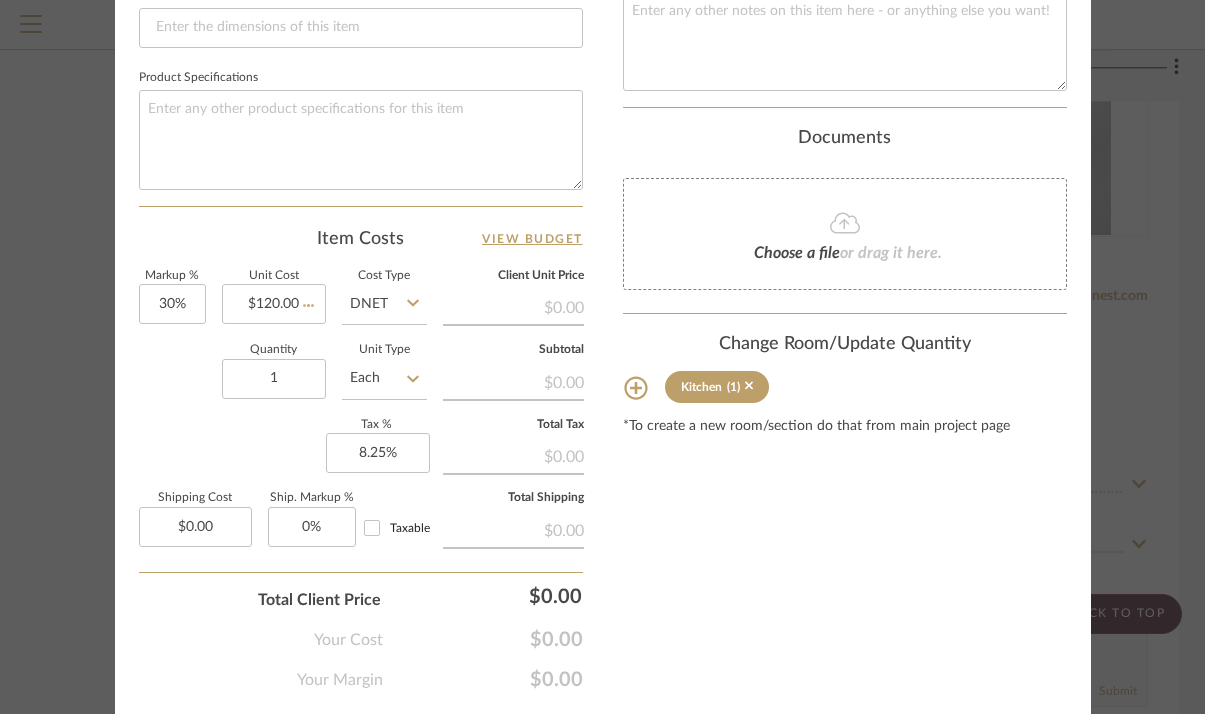 type 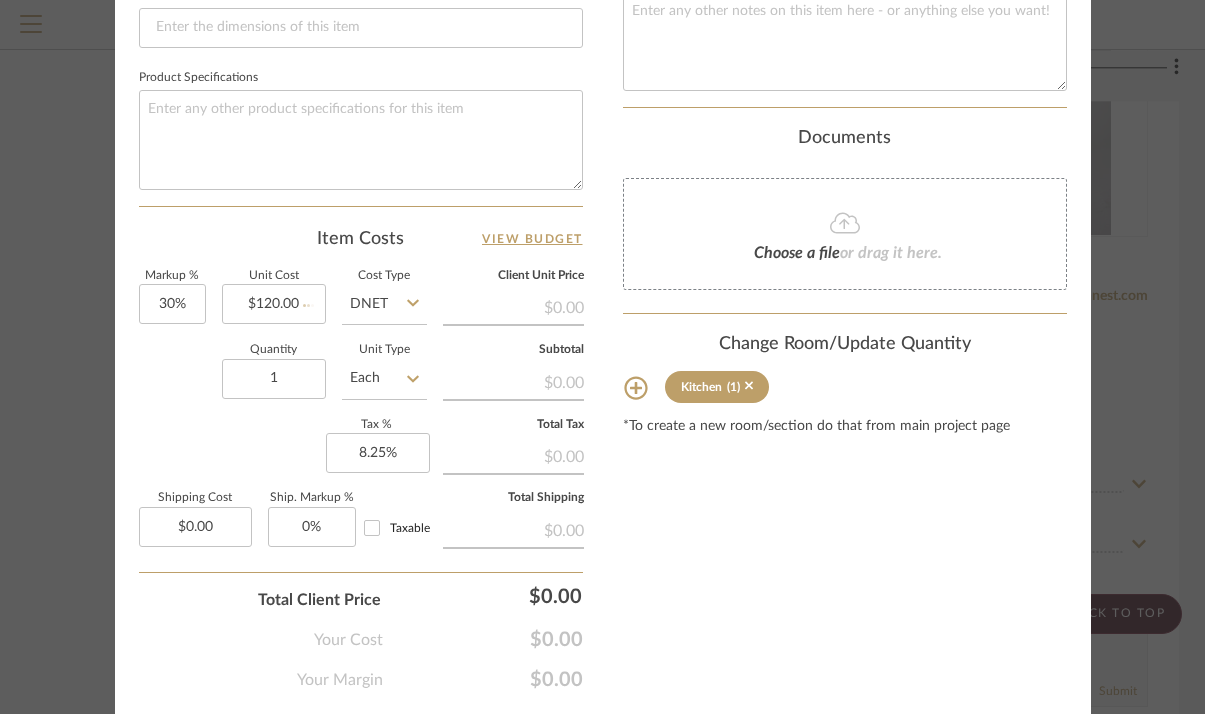 type 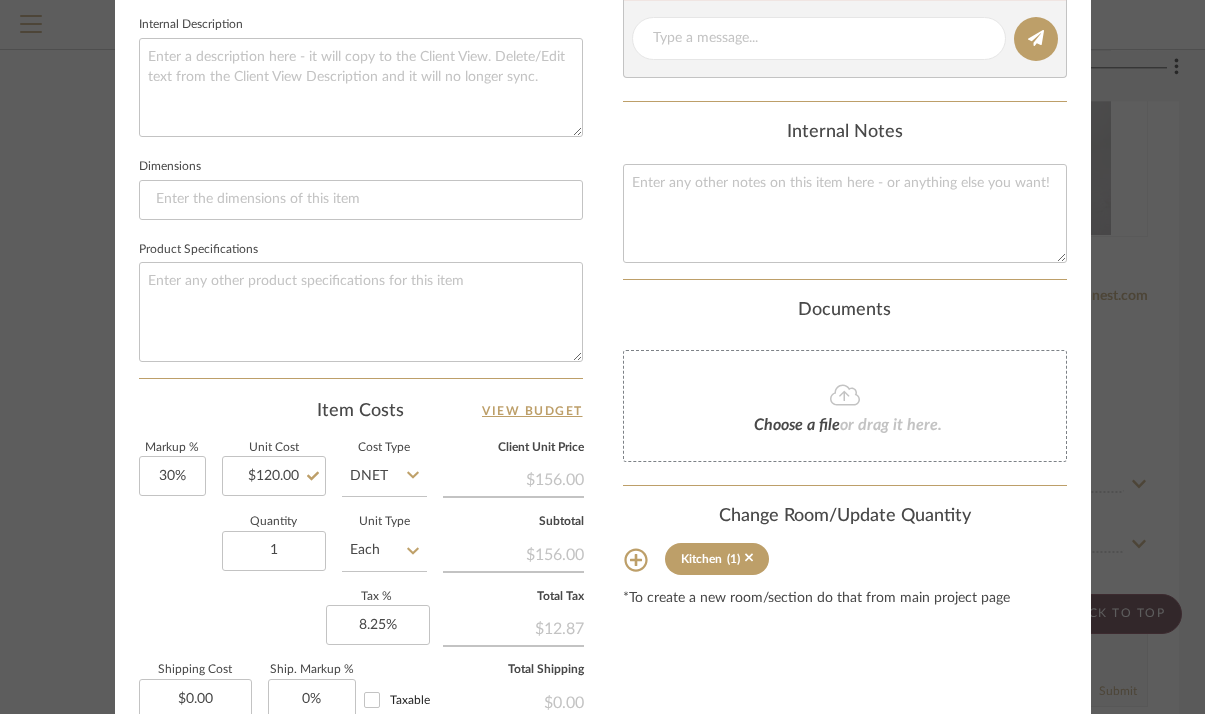 scroll, scrollTop: 38, scrollLeft: 0, axis: vertical 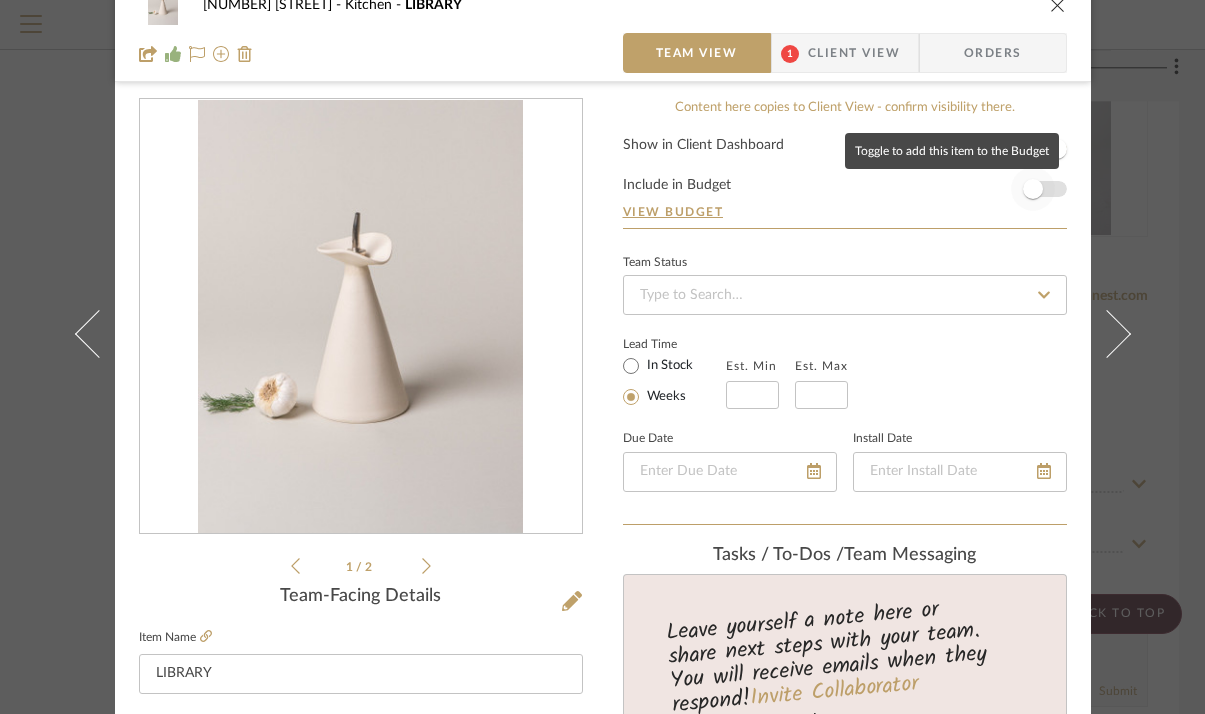 click at bounding box center [1033, 189] 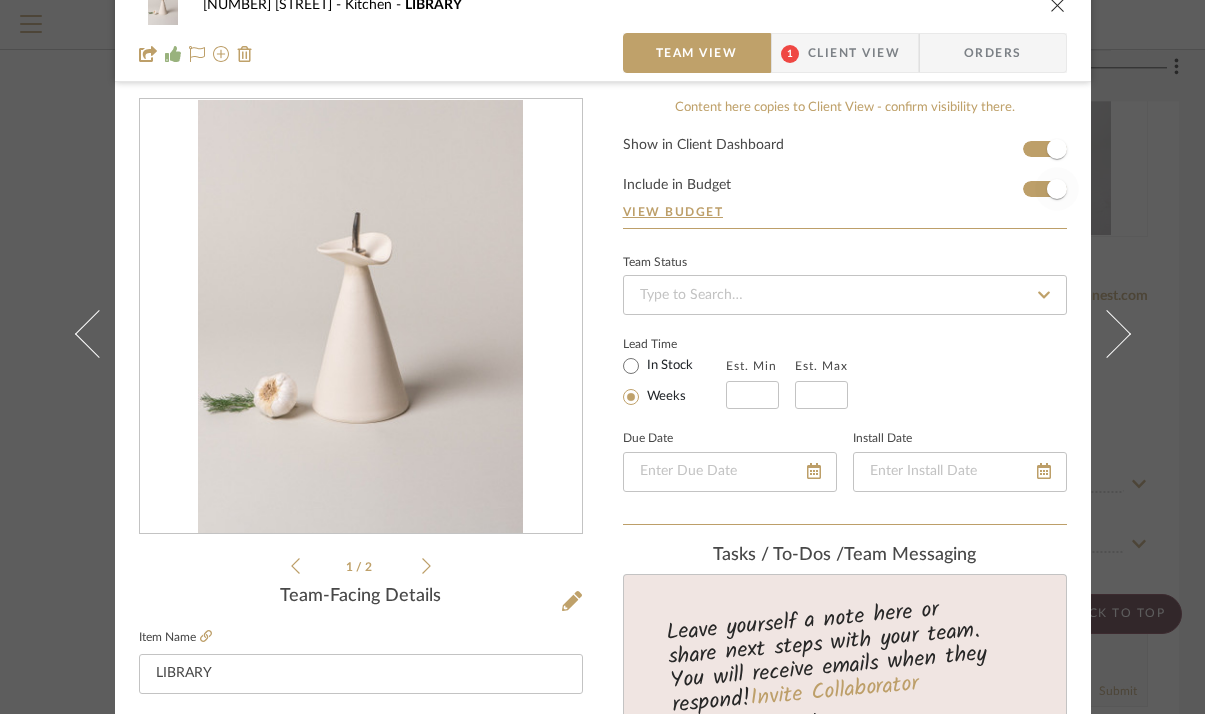 type 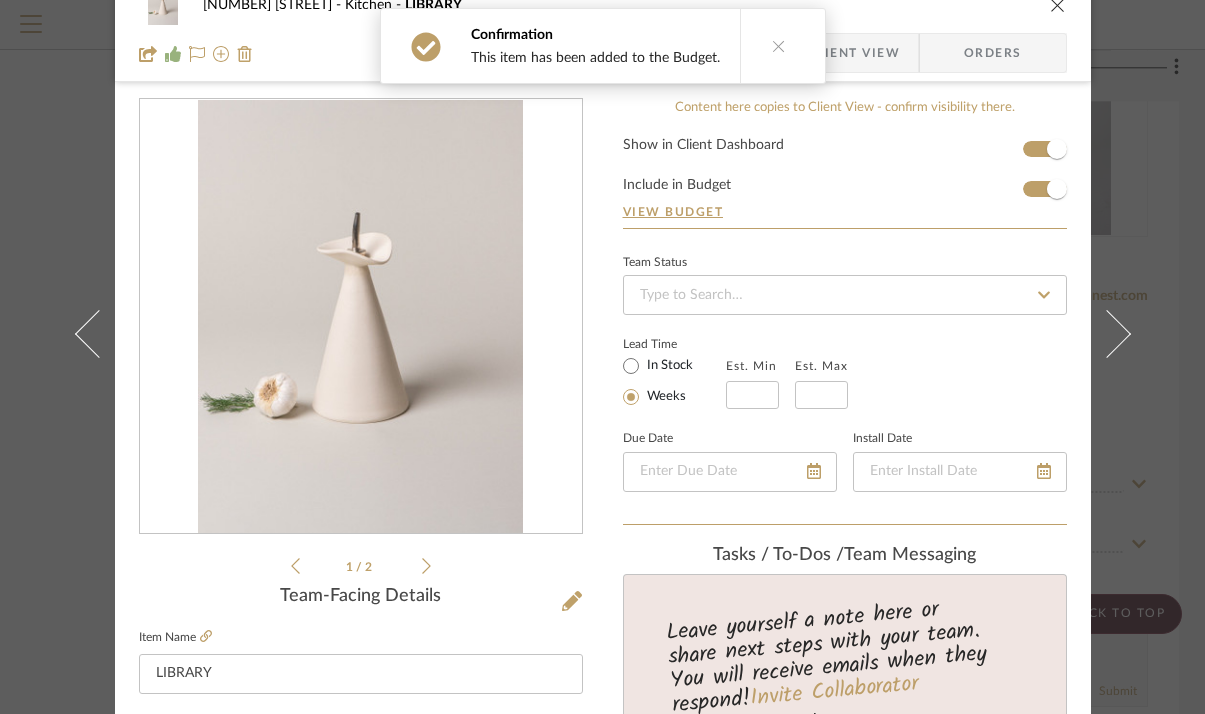 click at bounding box center (1058, 5) 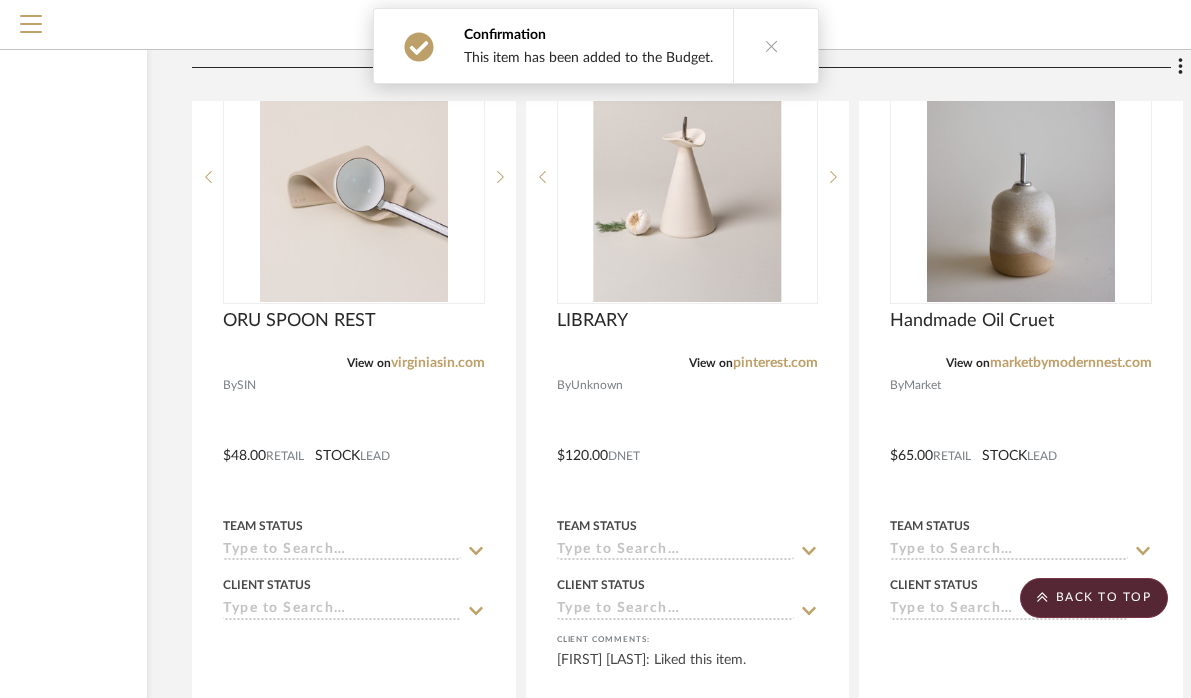 scroll, scrollTop: 4071, scrollLeft: 229, axis: both 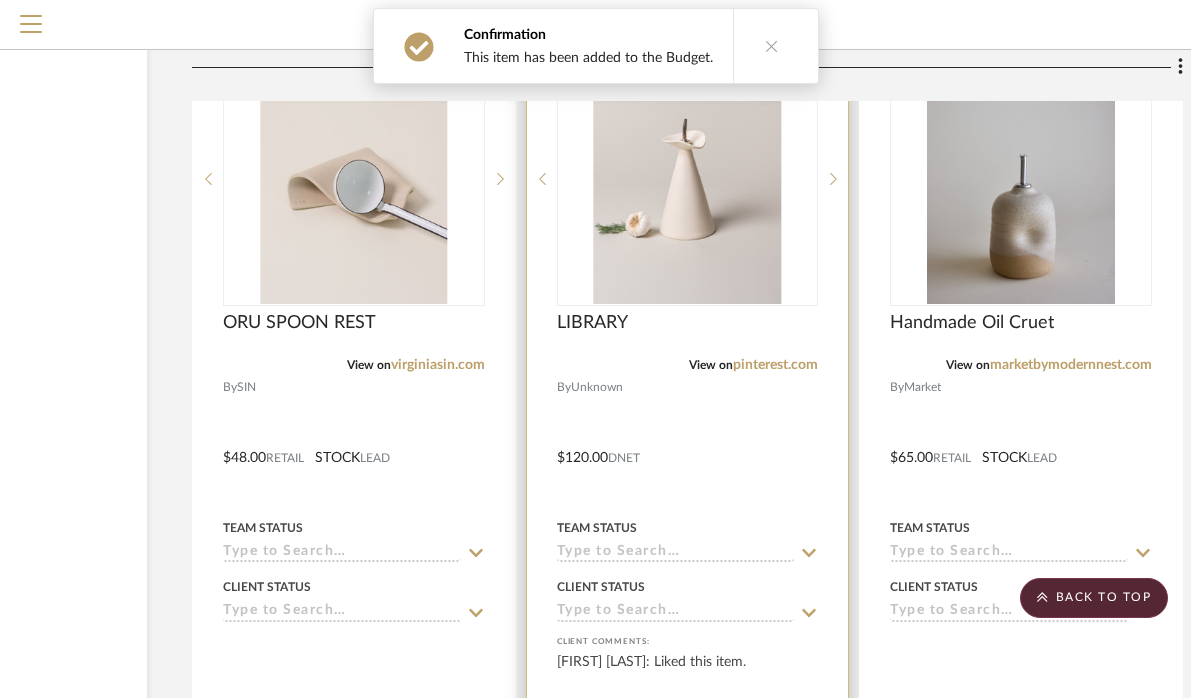 click at bounding box center [688, 443] 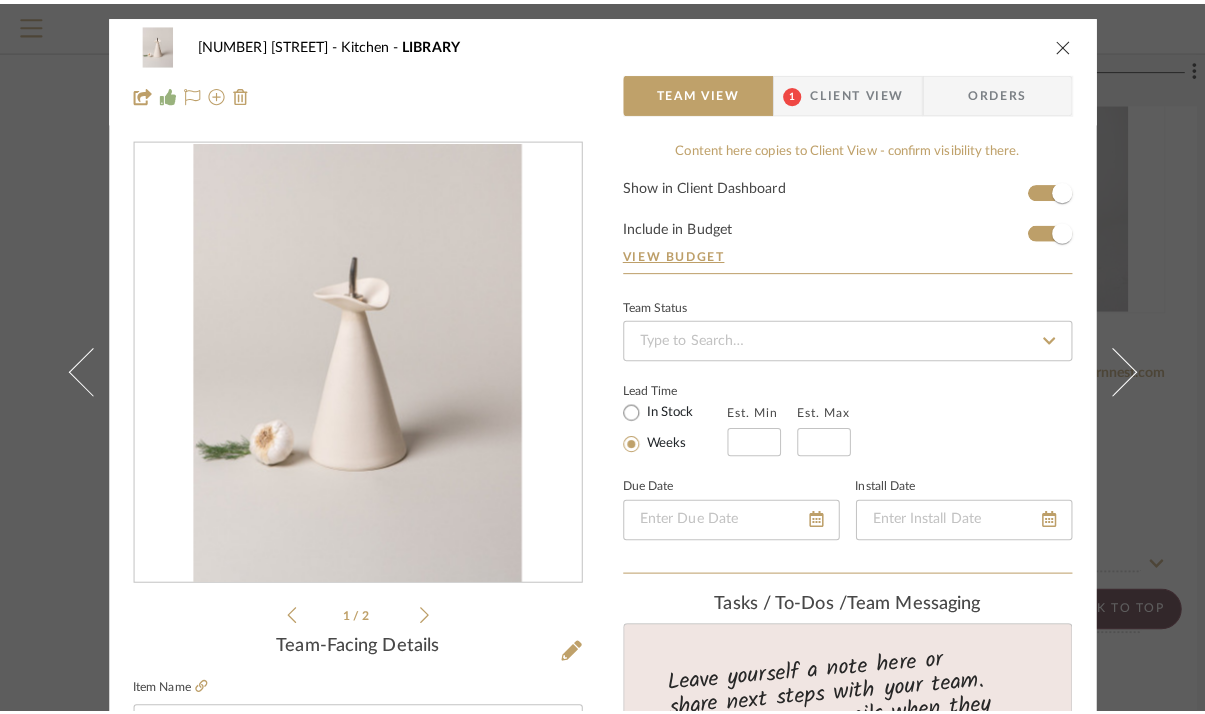 scroll, scrollTop: 0, scrollLeft: 0, axis: both 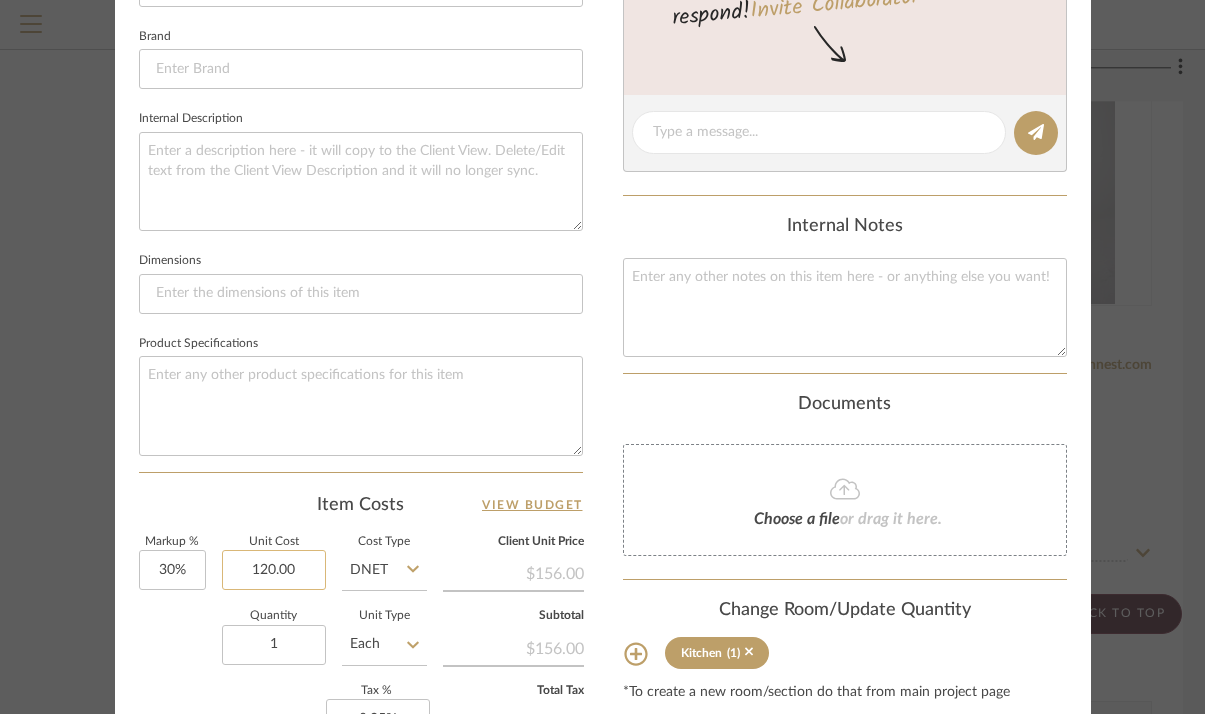 click on "120.00" 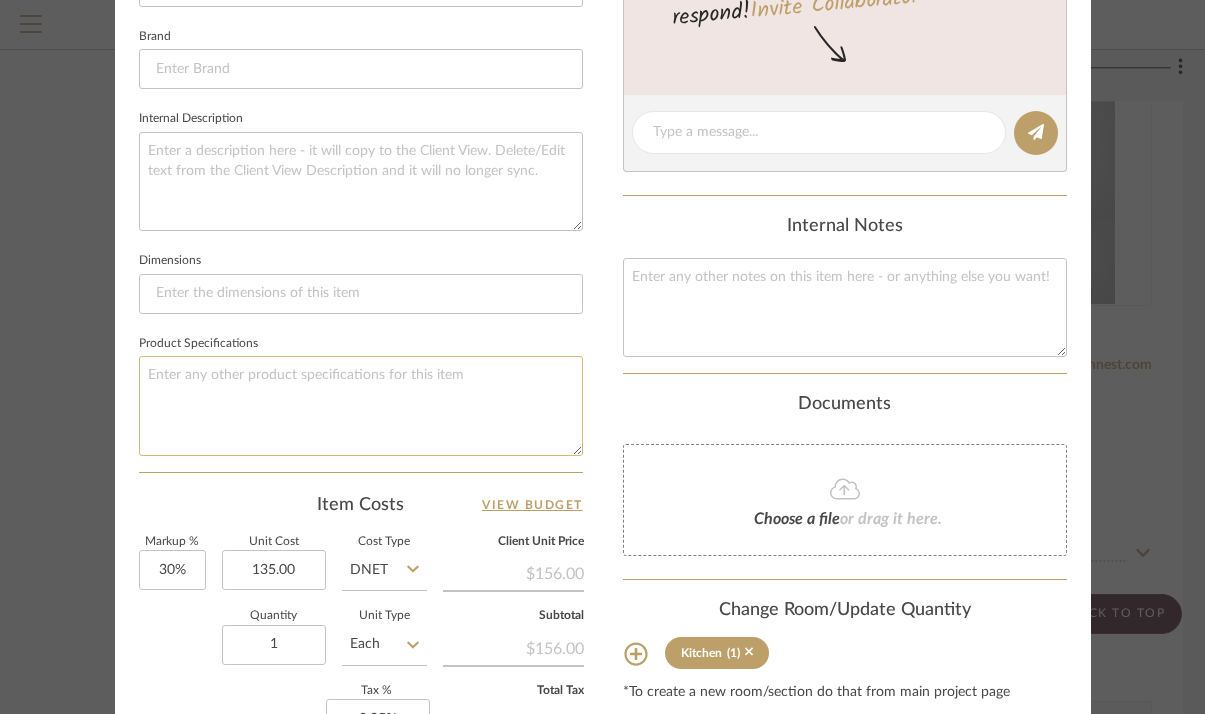 type on "$135.00" 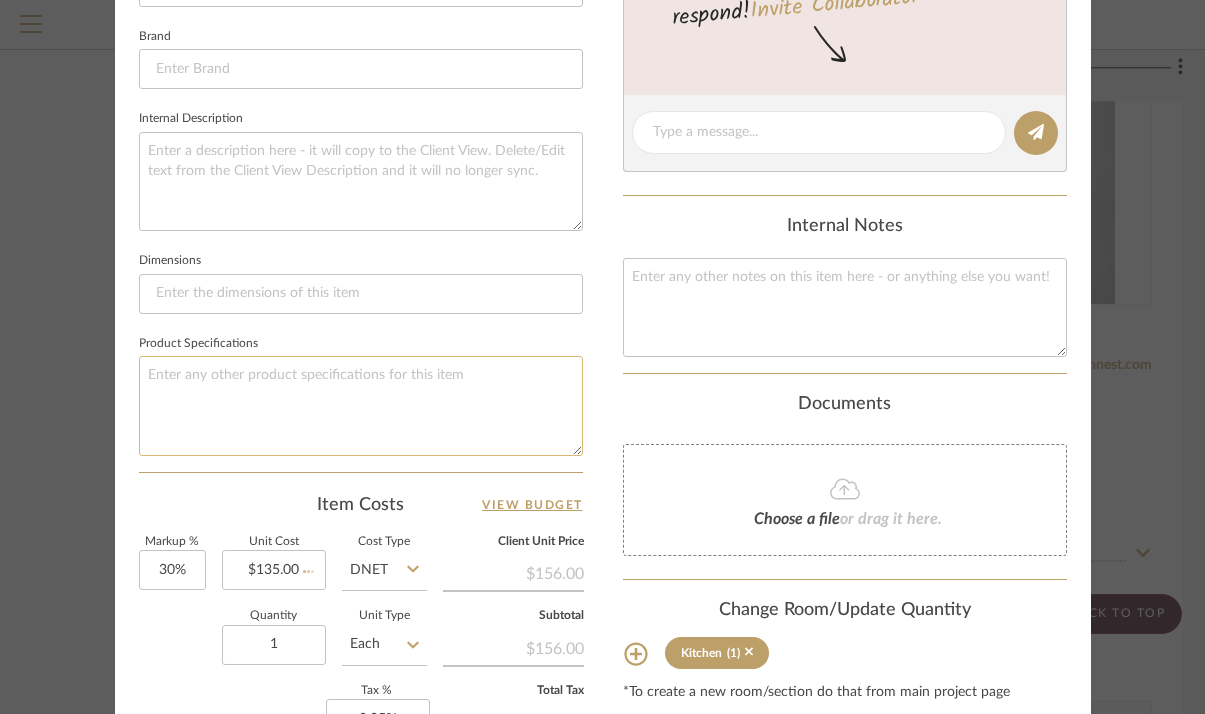 click 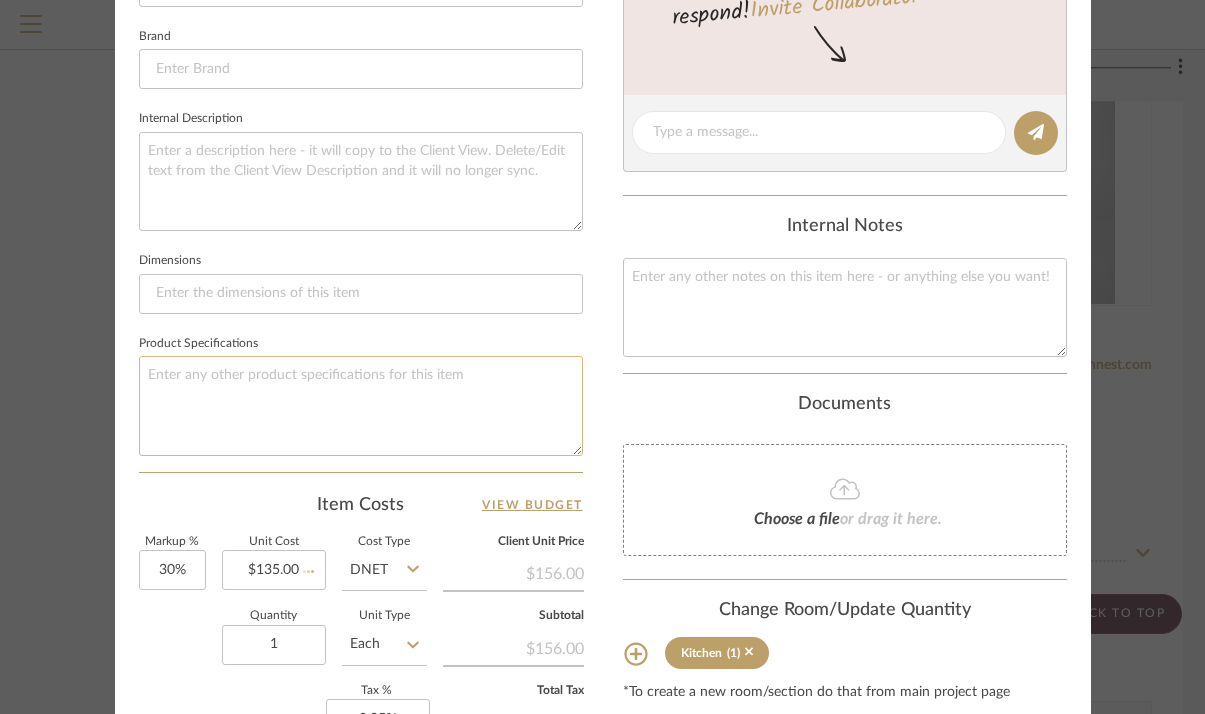 type on "I" 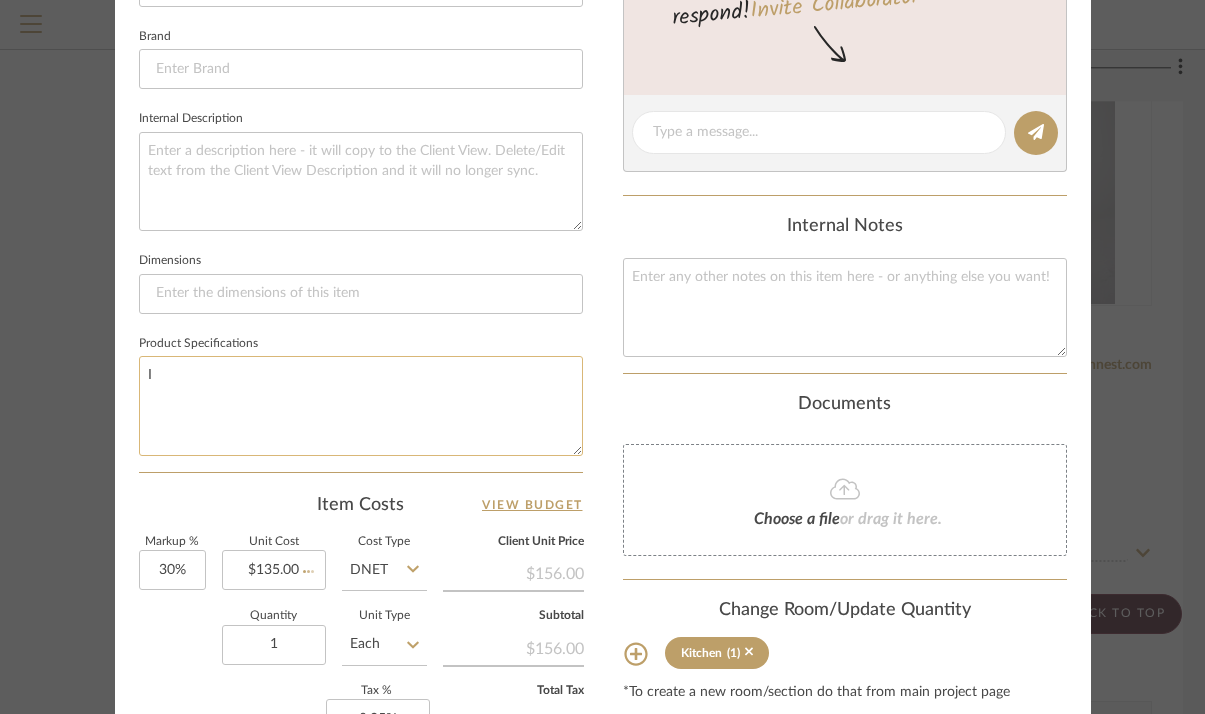 type 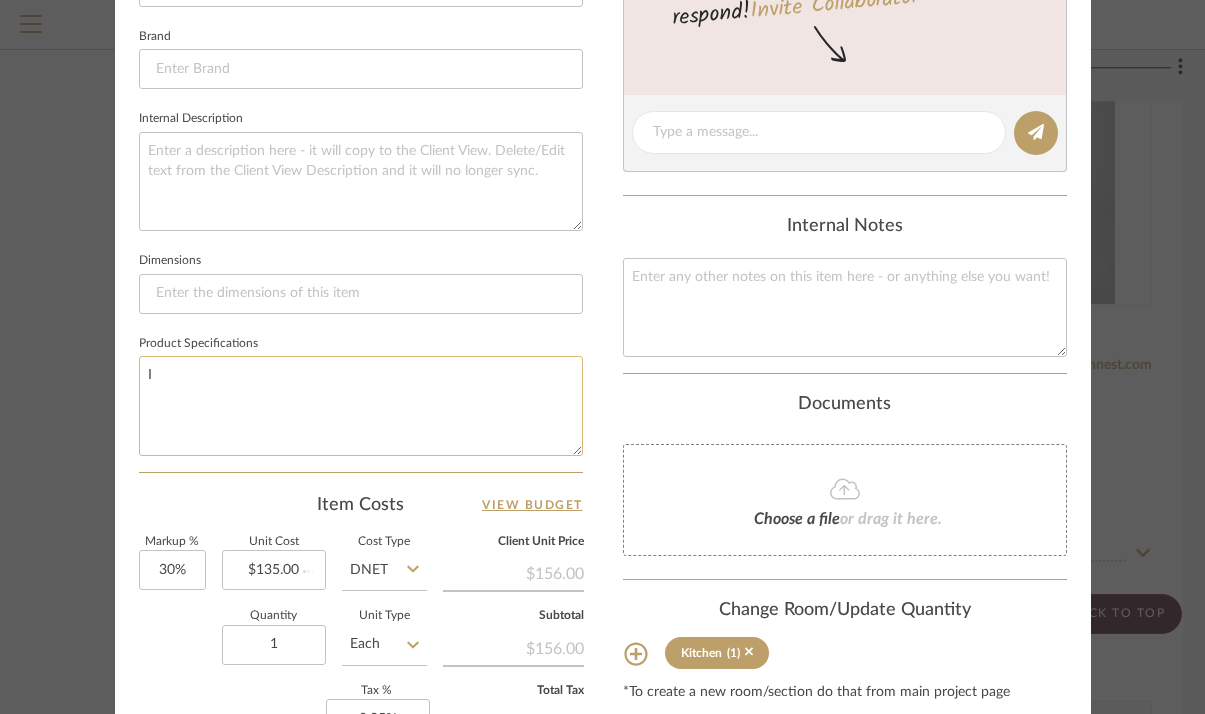 type 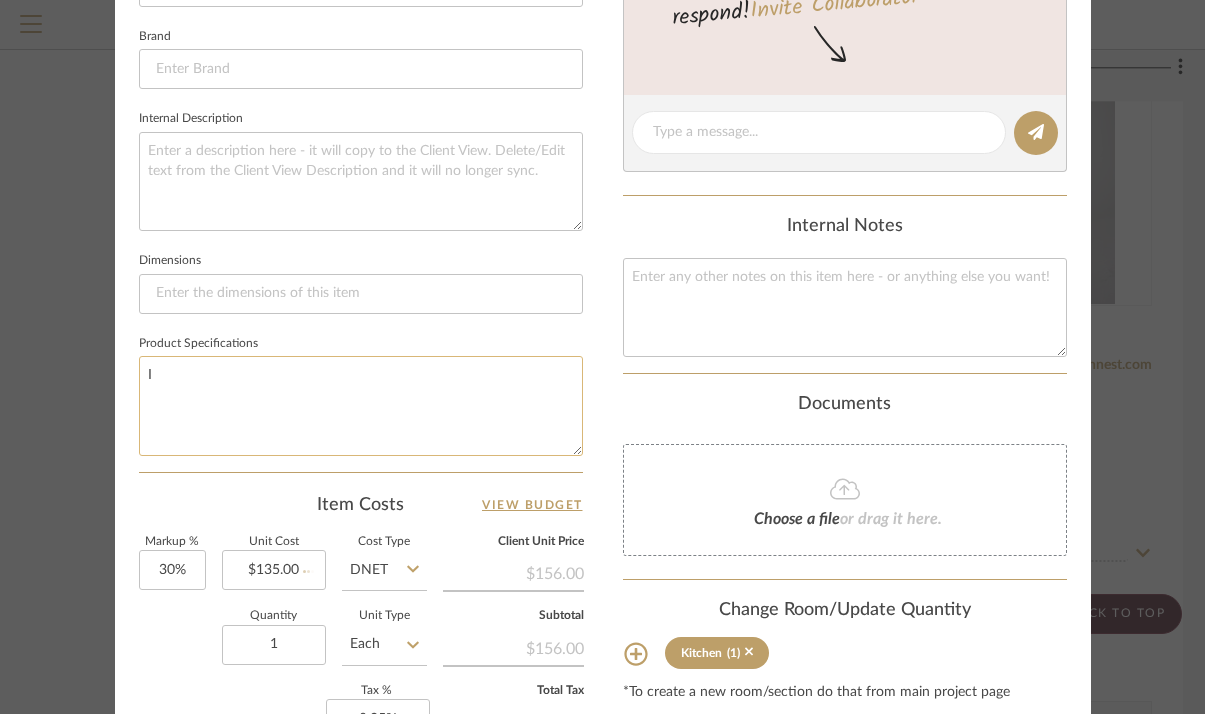 type 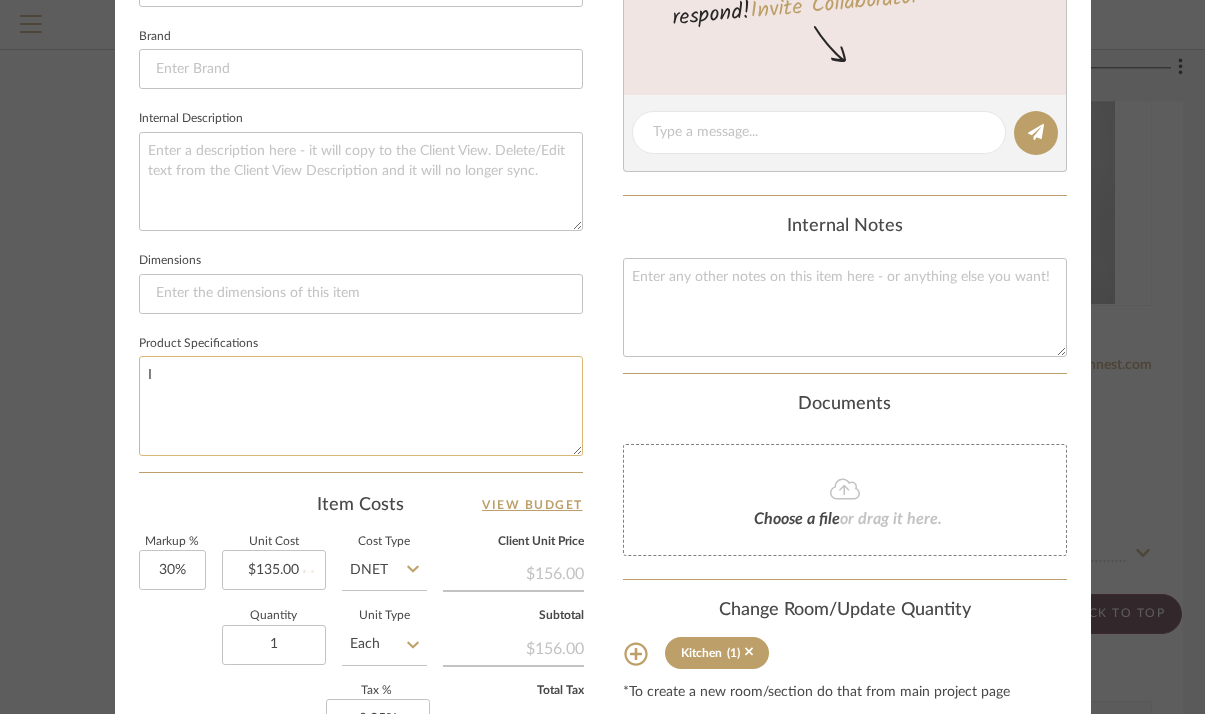 type 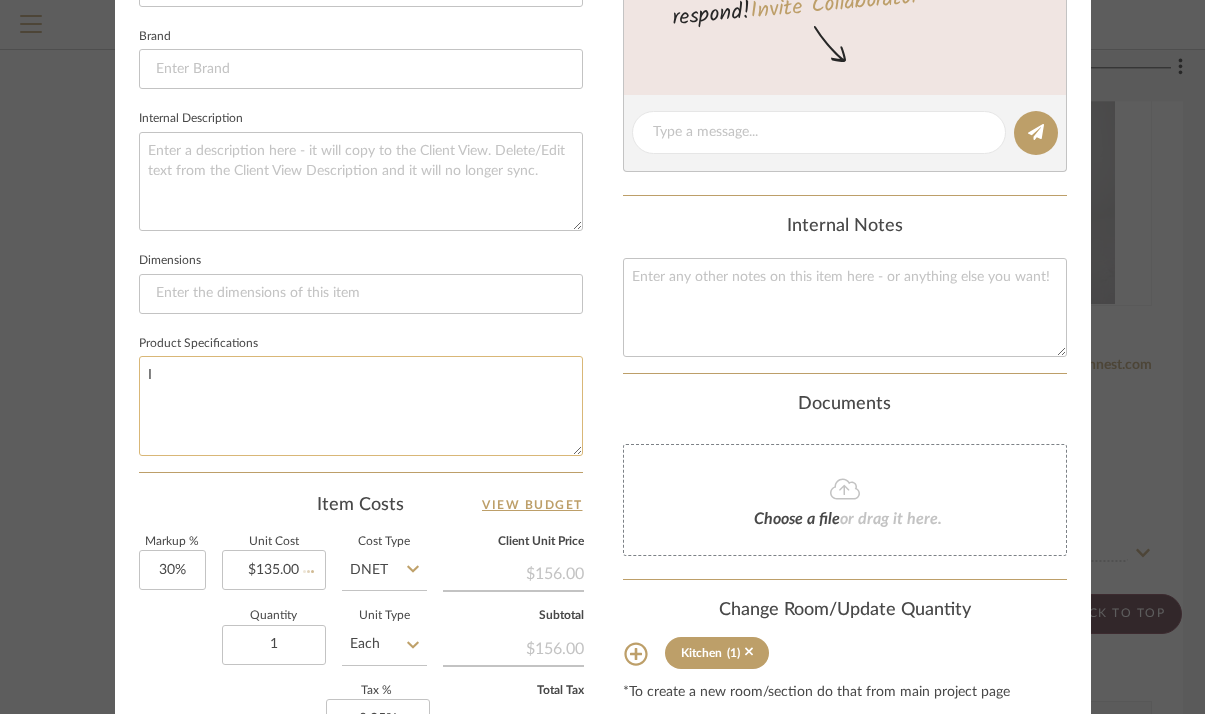 type 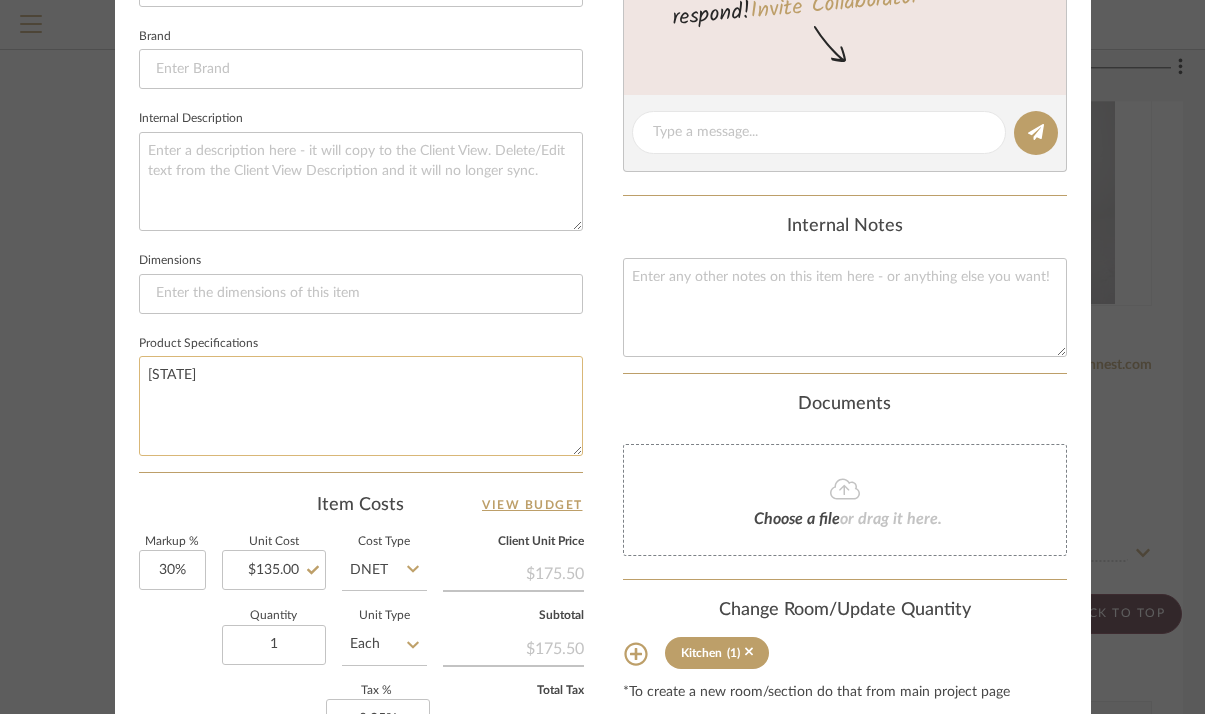 type on "n" 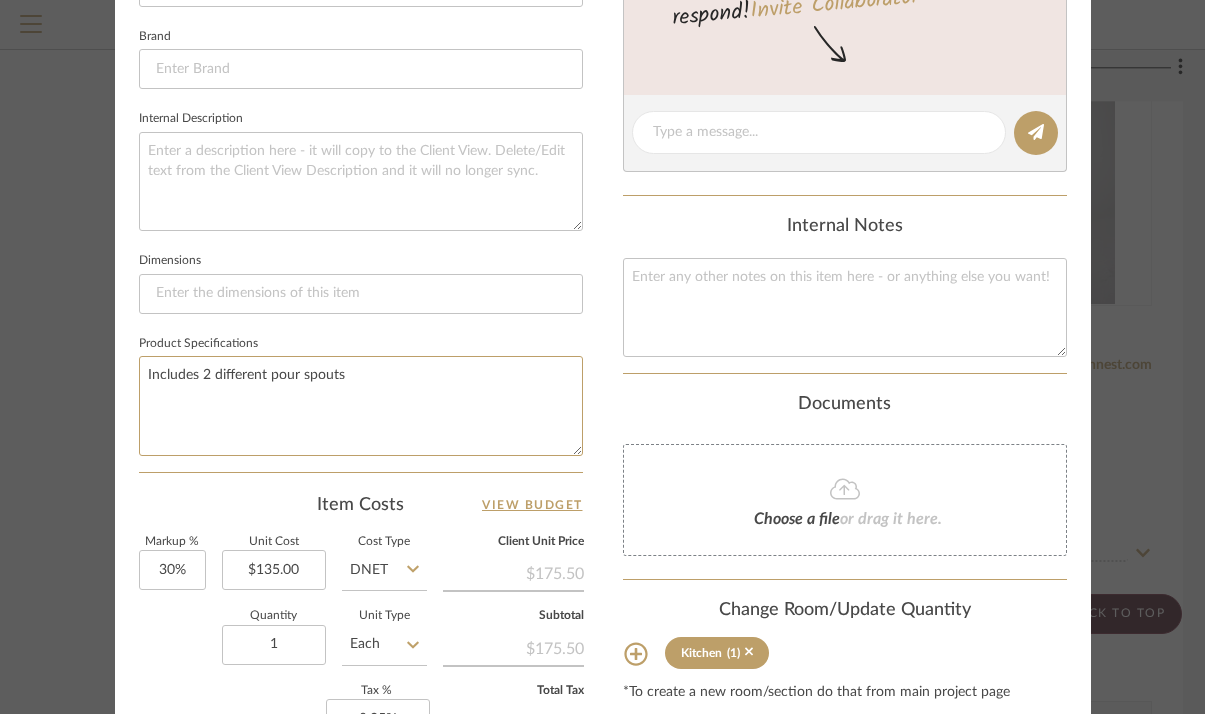 type on "Includes 2 different pour spouts" 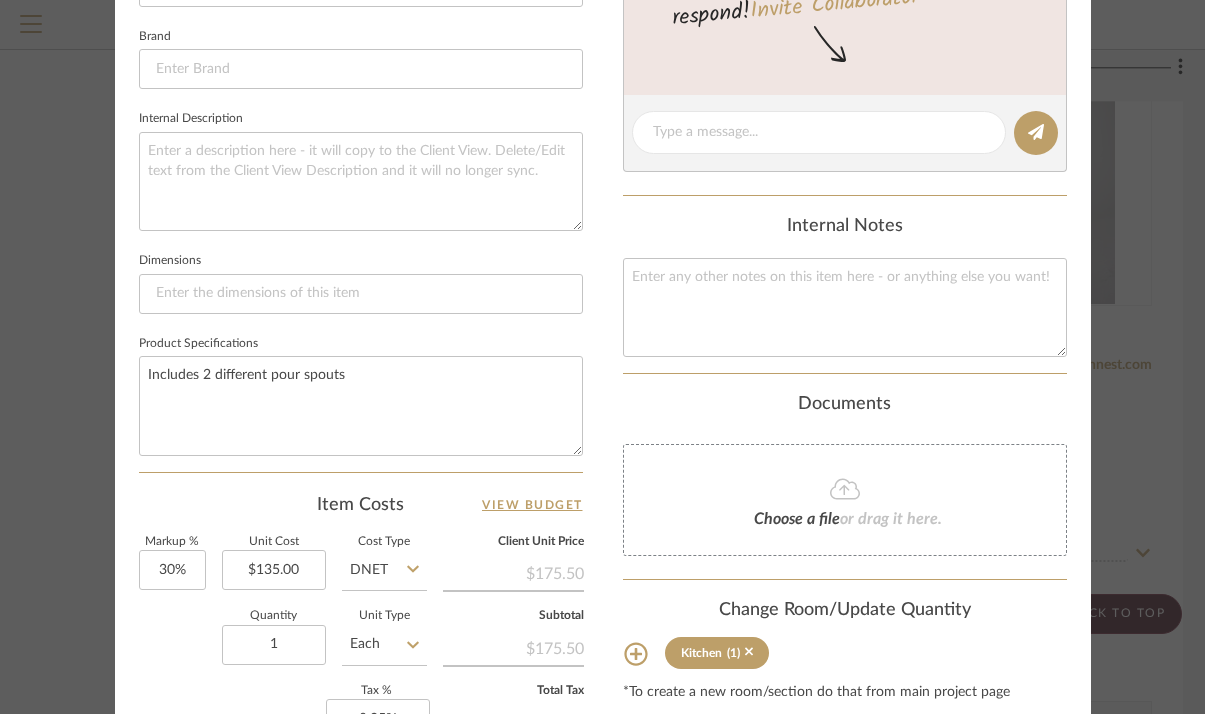 click on "1427 WAVERLY Kitchen LIBRARY Team View  1  Client View Orders 1 / 2  Team-Facing Details   Item Name  LIBRARY  Brand   Internal Description   Dimensions   Product Specifications  Includes 2 different pour spouts  Item Costs   View Budget   Markup %  30%  Unit Cost  $135.00  Cost Type  DNET  Client Unit Price   $175.50   Quantity  1  Unit Type  Each  Subtotal   $175.50   Tax %  8.25%  Total Tax   $14.48   Shipping Cost  $0.00  Ship. Markup %  0% Taxable  Total Shipping   $0.00  Total Client Price  $189.98  Your Cost  $146.14  Your Margin  $40.50  Content here copies to Client View - confirm visibility there.  Show in Client Dashboard   Include in Budget   View Budget  Team Status  Lead Time  In Stock Weeks  Est. Min   Est. Max   Due Date   Install Date  Tasks / To-Dos /  team Messaging  Leave yourself a note here or share next steps with your team. You will receive emails when they
respond!  Invite Collaborator Internal Notes  Documents  Choose a file  or drag it here. Change Room/Update Quantity" at bounding box center [603, 164] 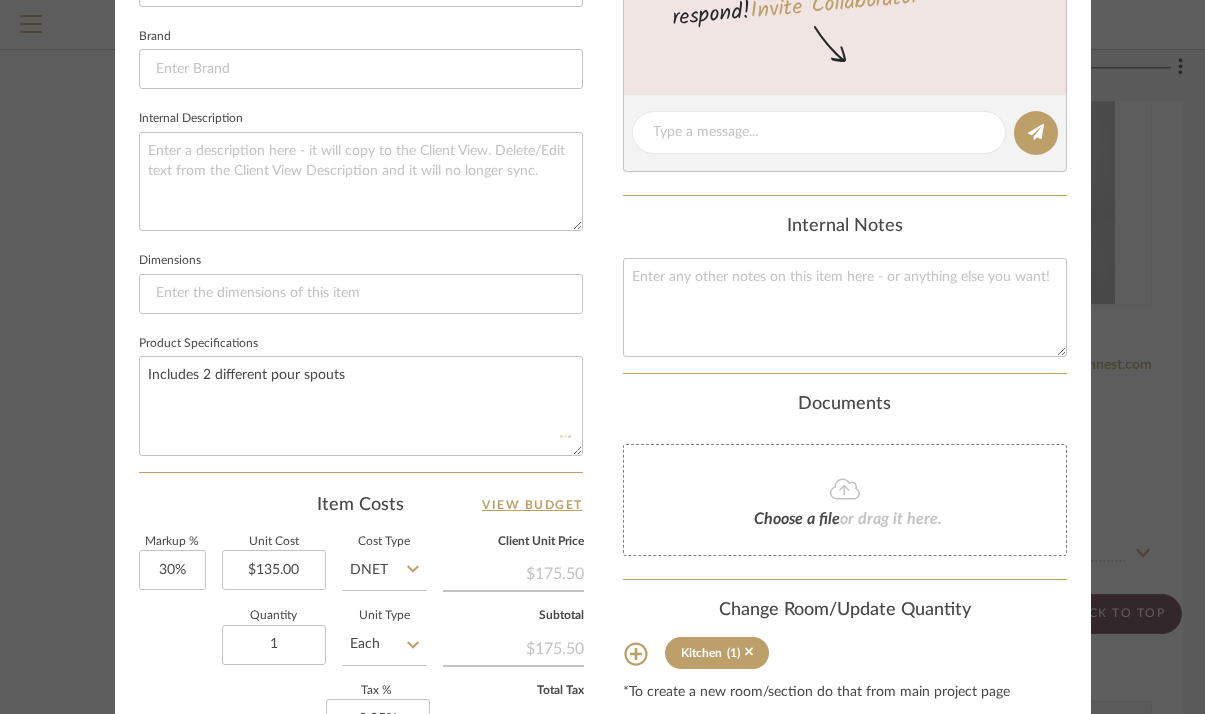 type 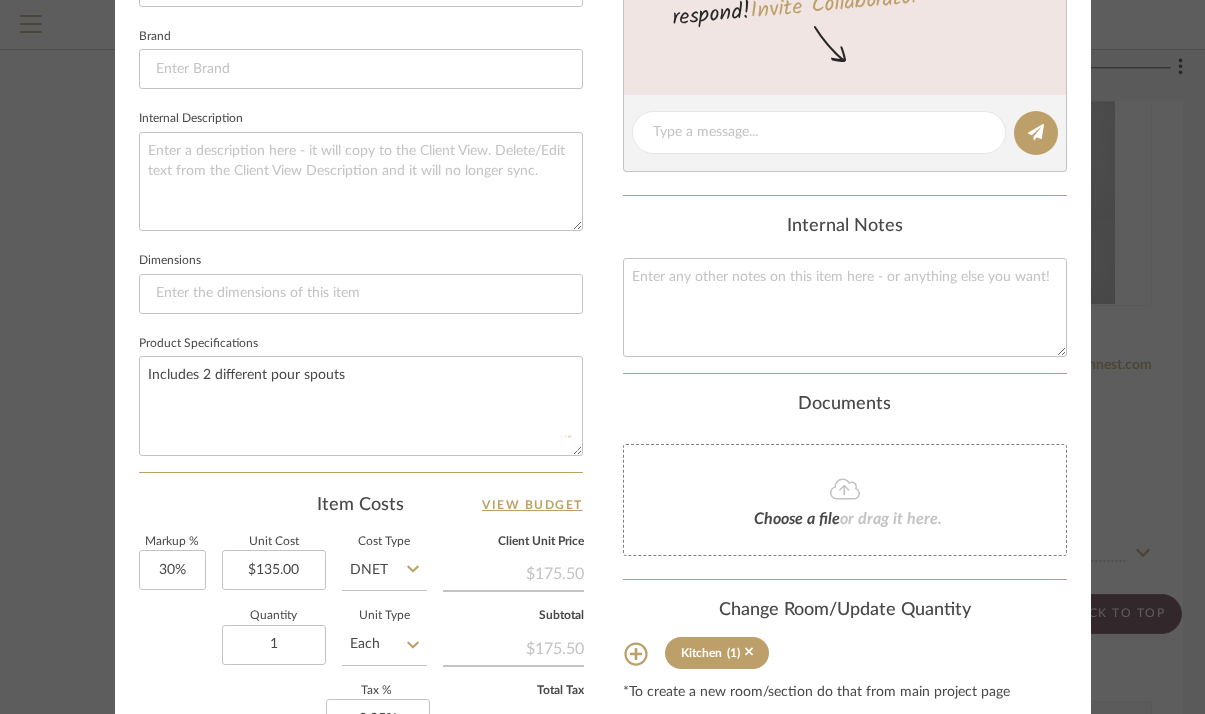 type 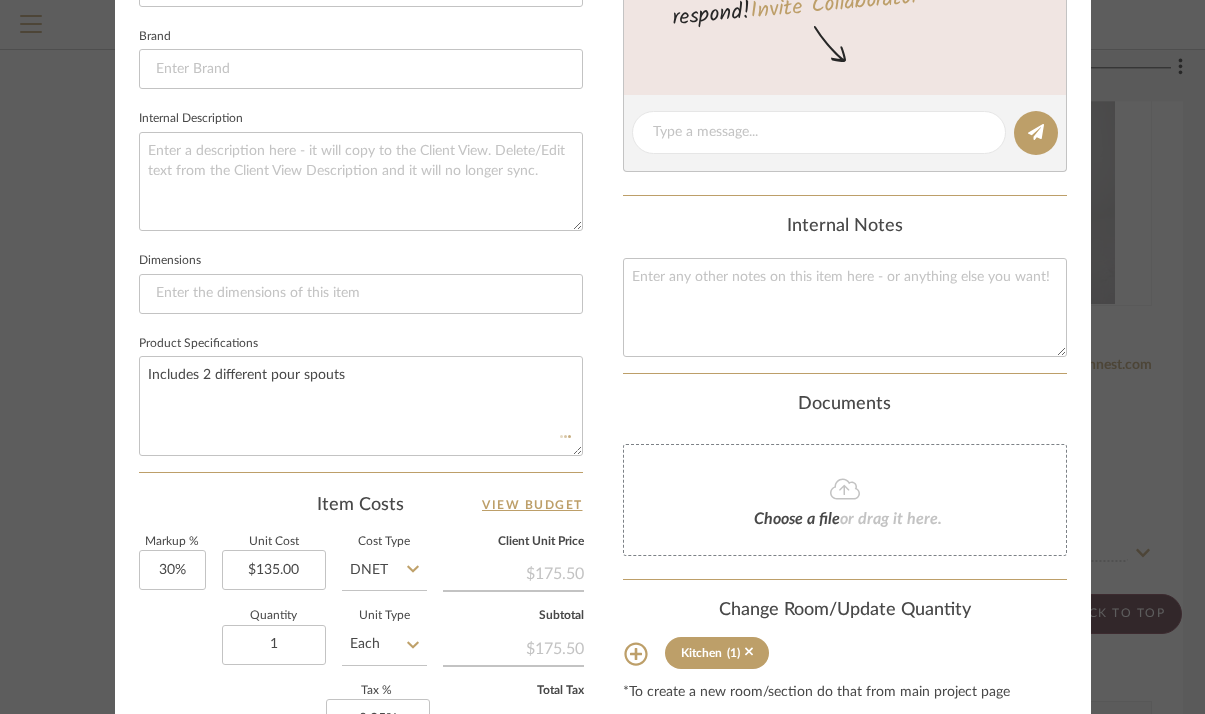 type 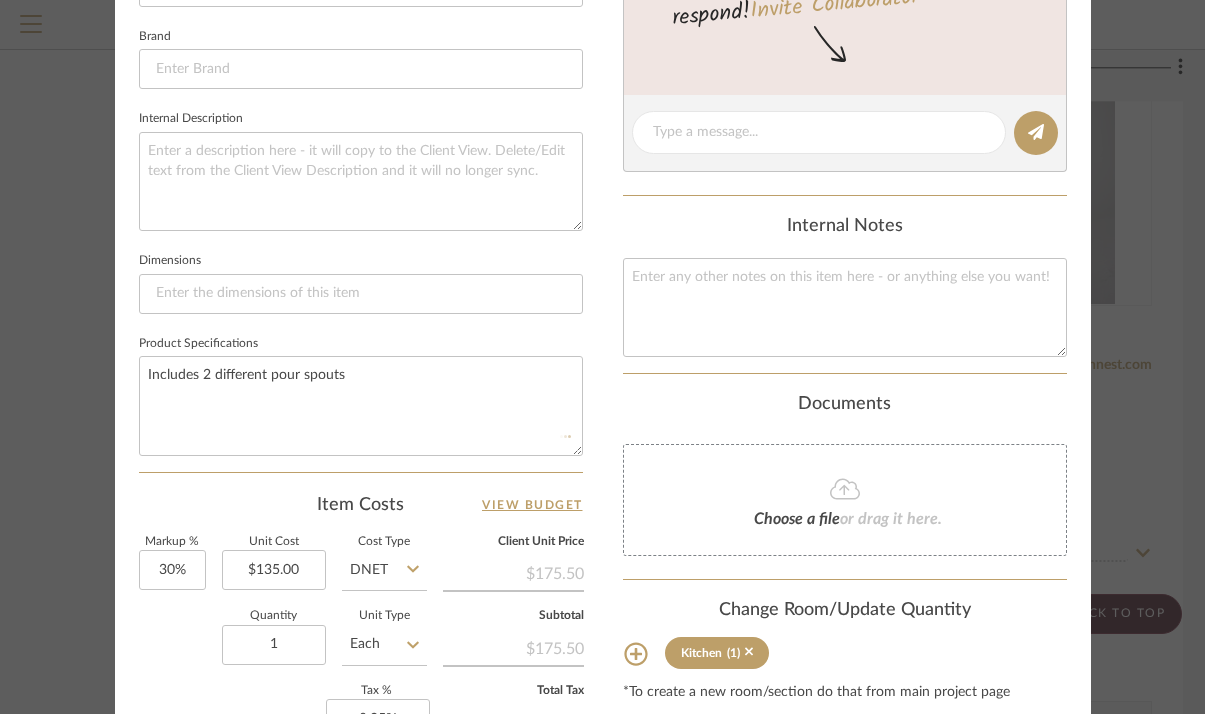 type 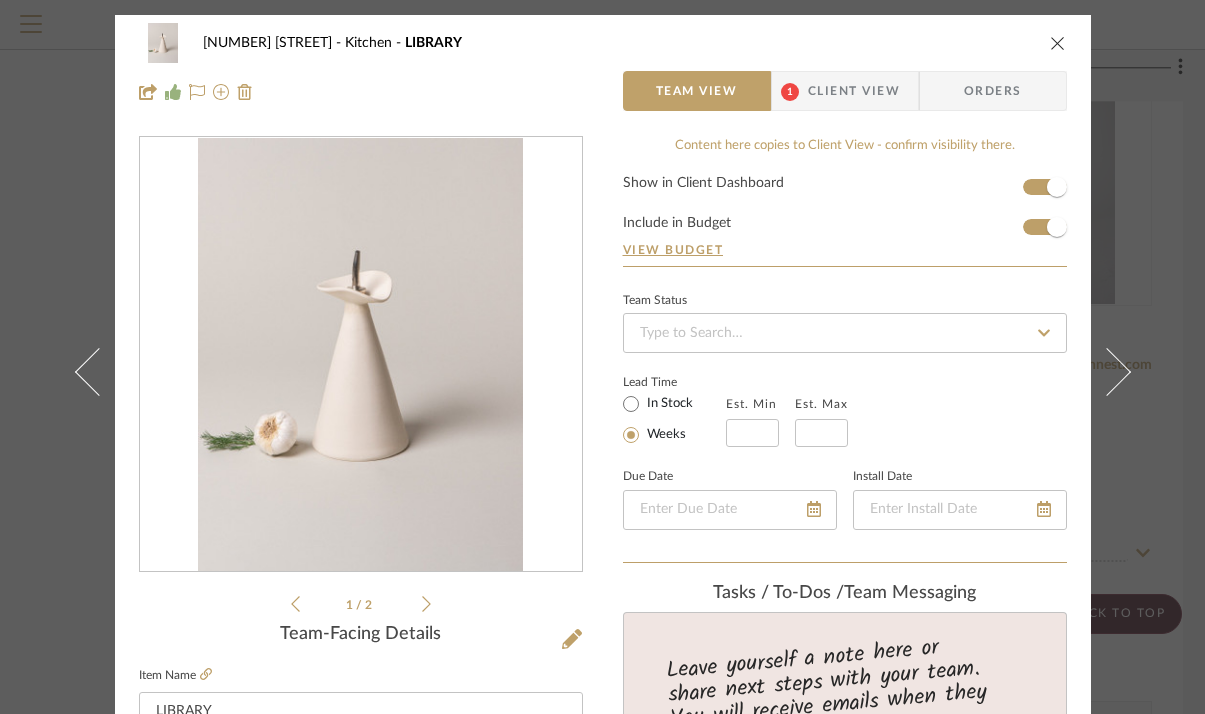 scroll, scrollTop: 0, scrollLeft: 0, axis: both 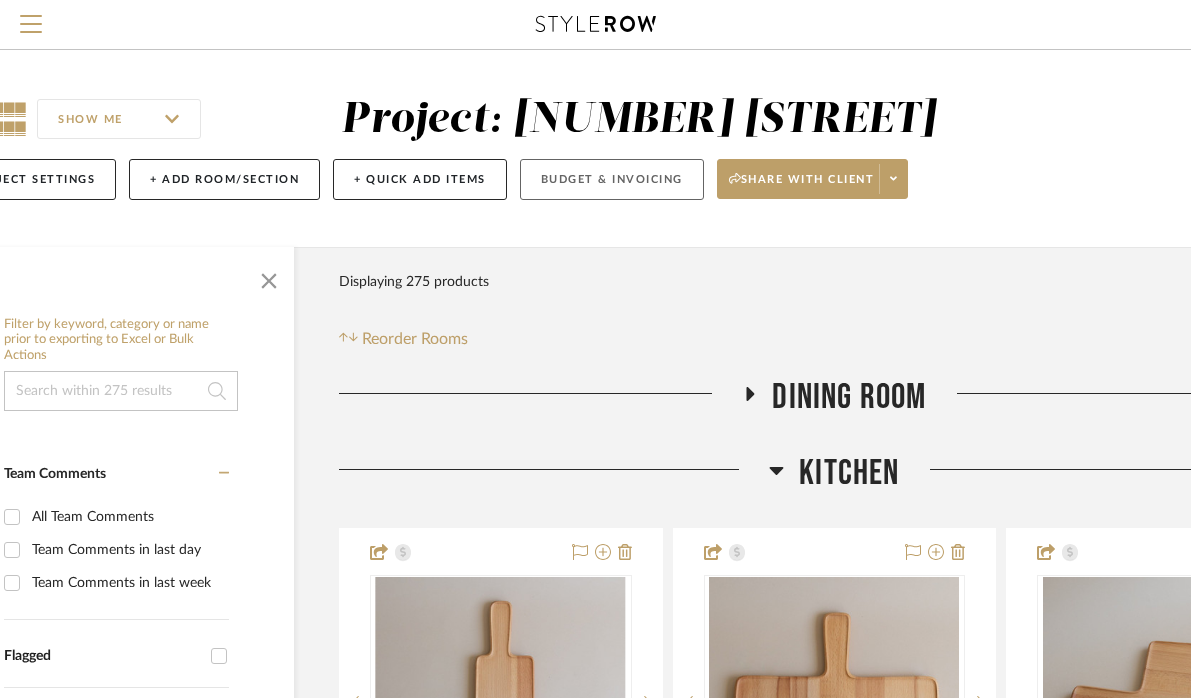 click on "Budget & Invoicing" 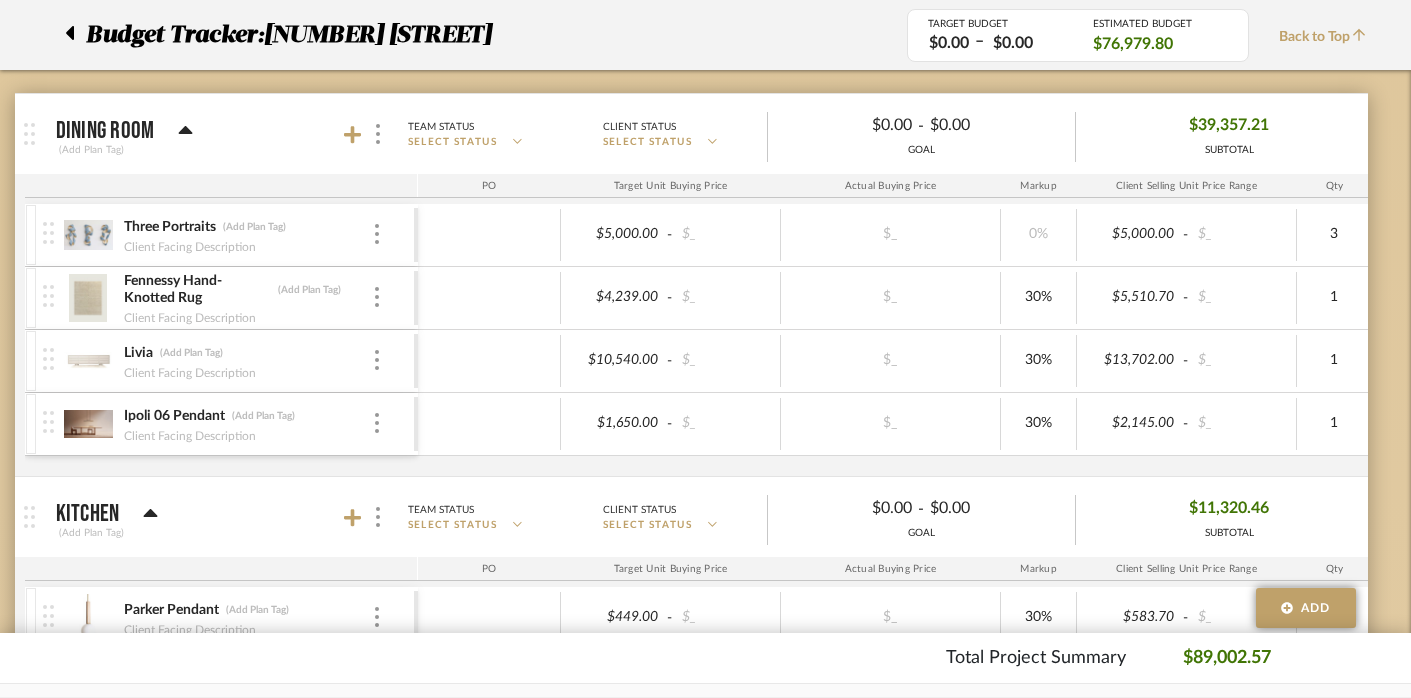 scroll, scrollTop: 305, scrollLeft: 29, axis: both 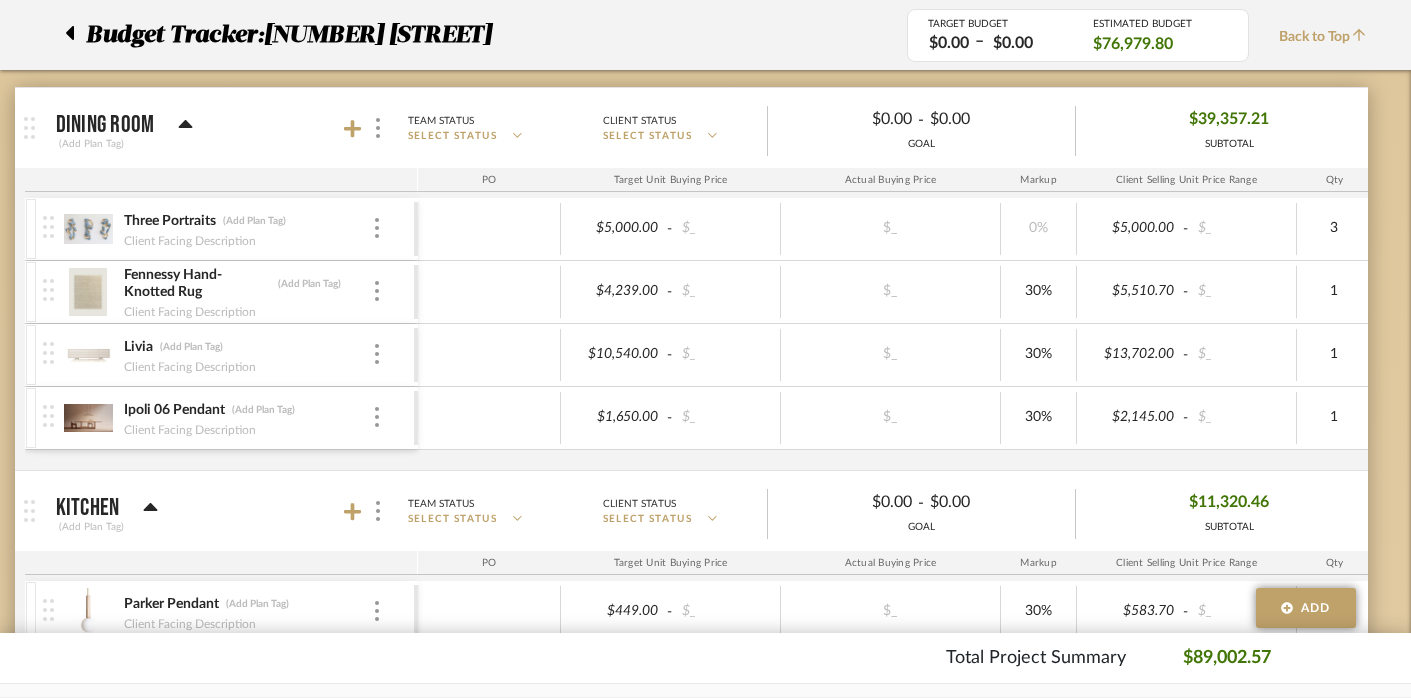 click 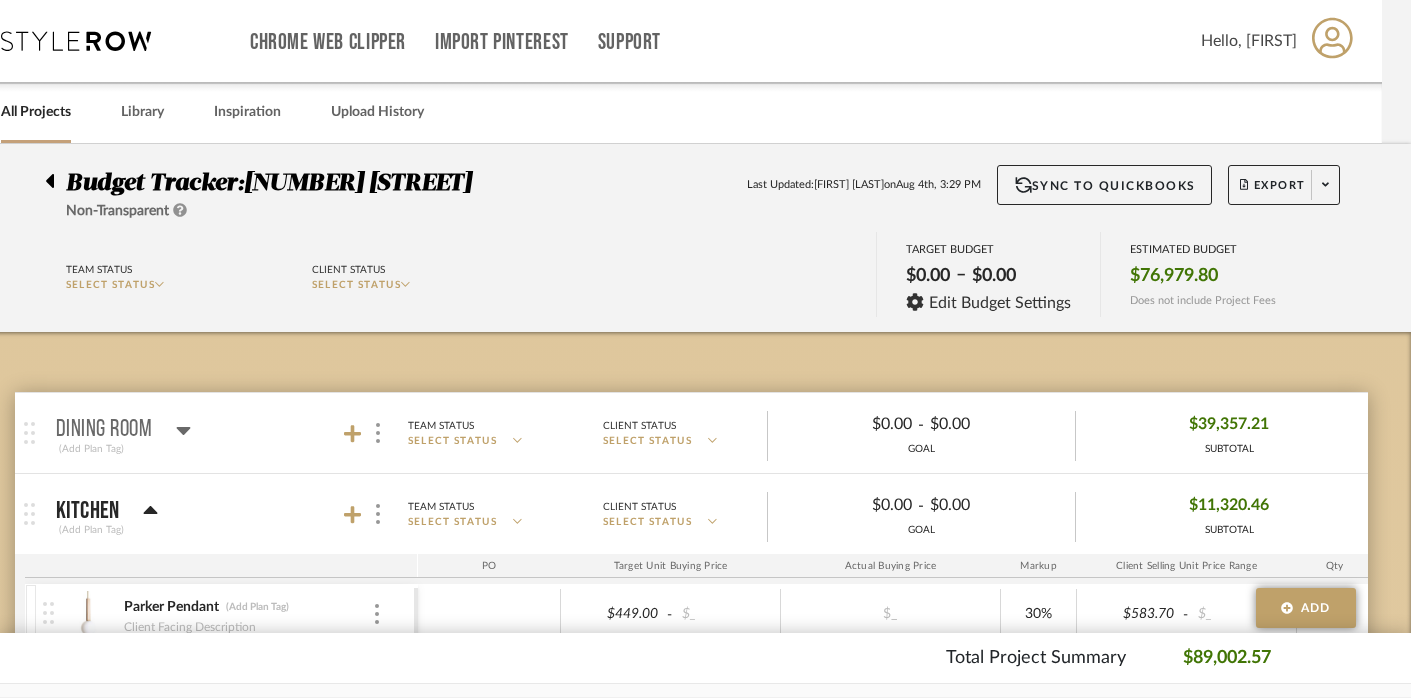 scroll, scrollTop: 0, scrollLeft: 29, axis: horizontal 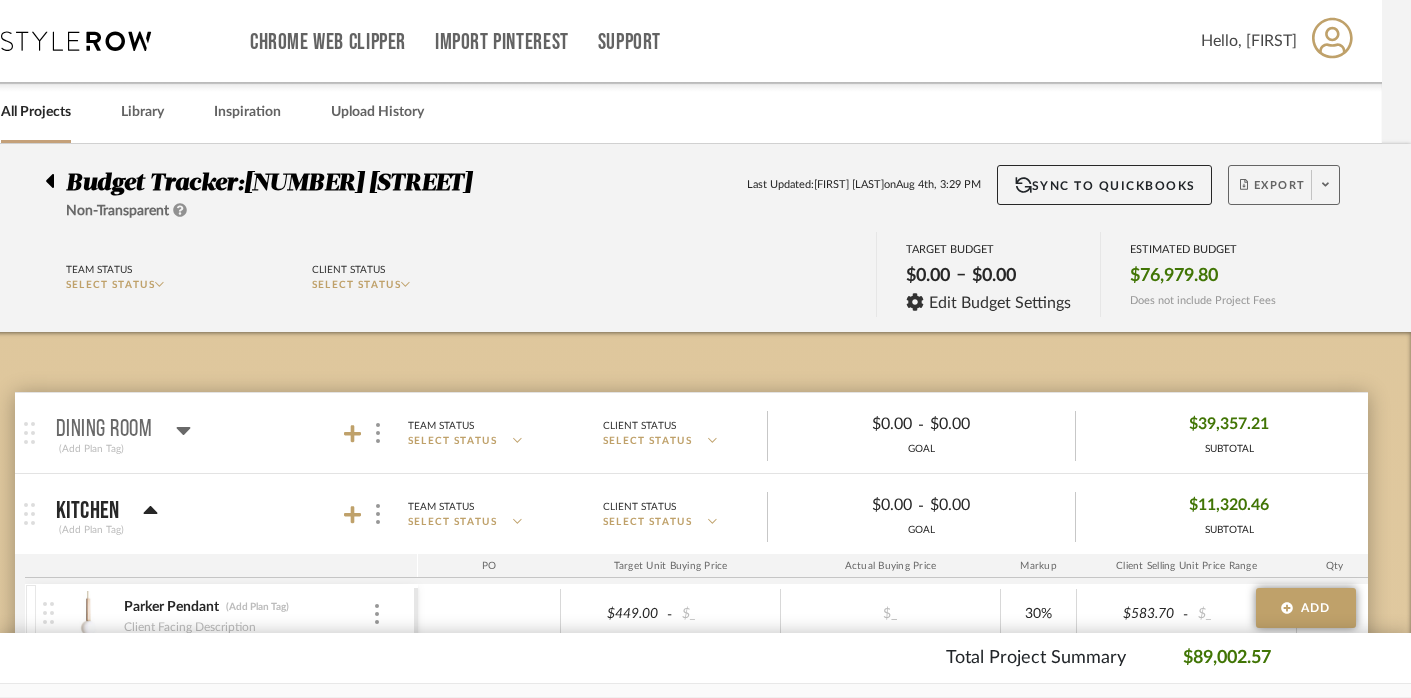 click on "Export" 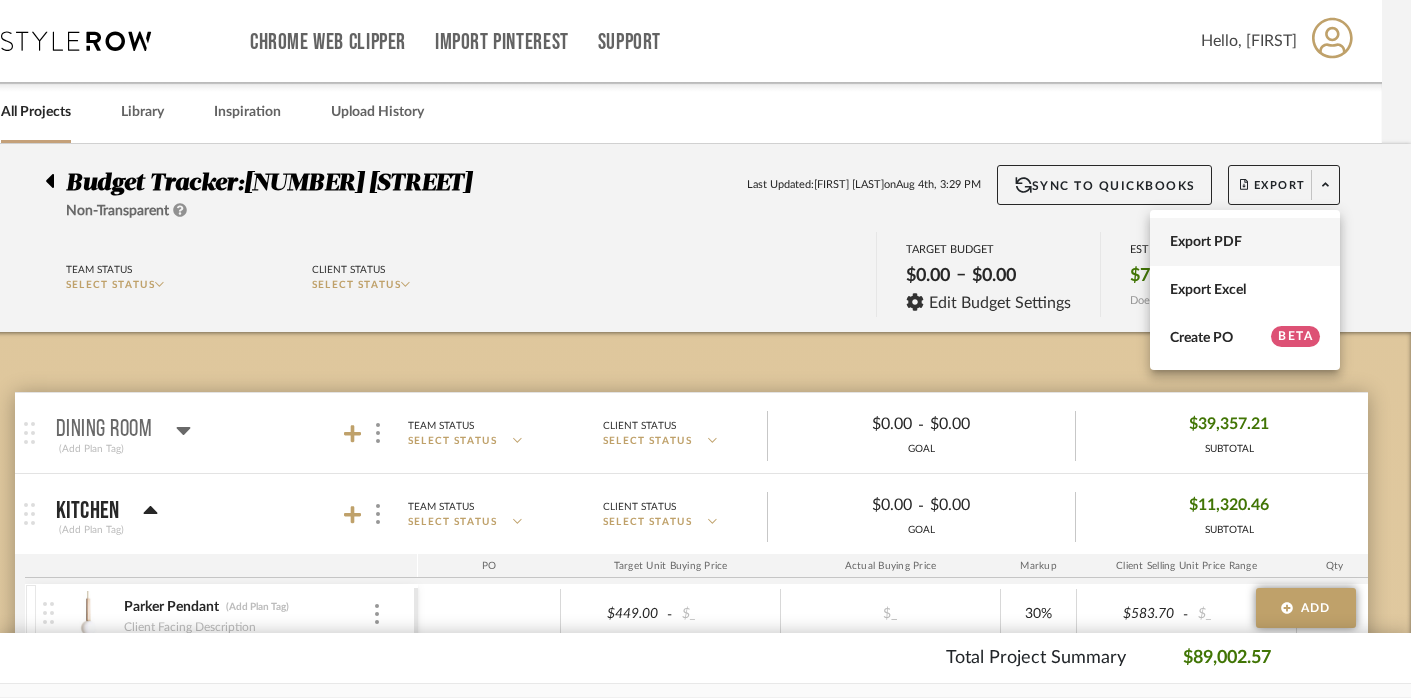 click on "Export PDF" at bounding box center [1245, 242] 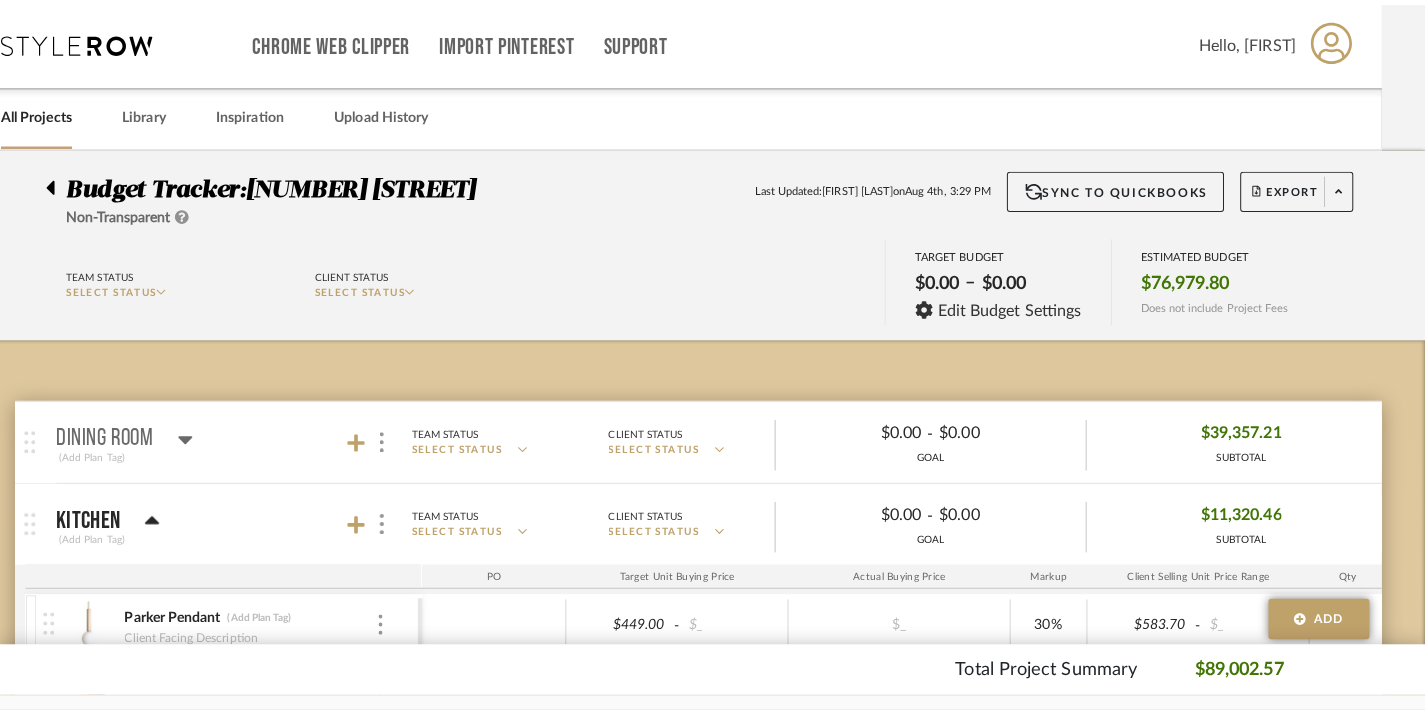 scroll, scrollTop: 0, scrollLeft: 0, axis: both 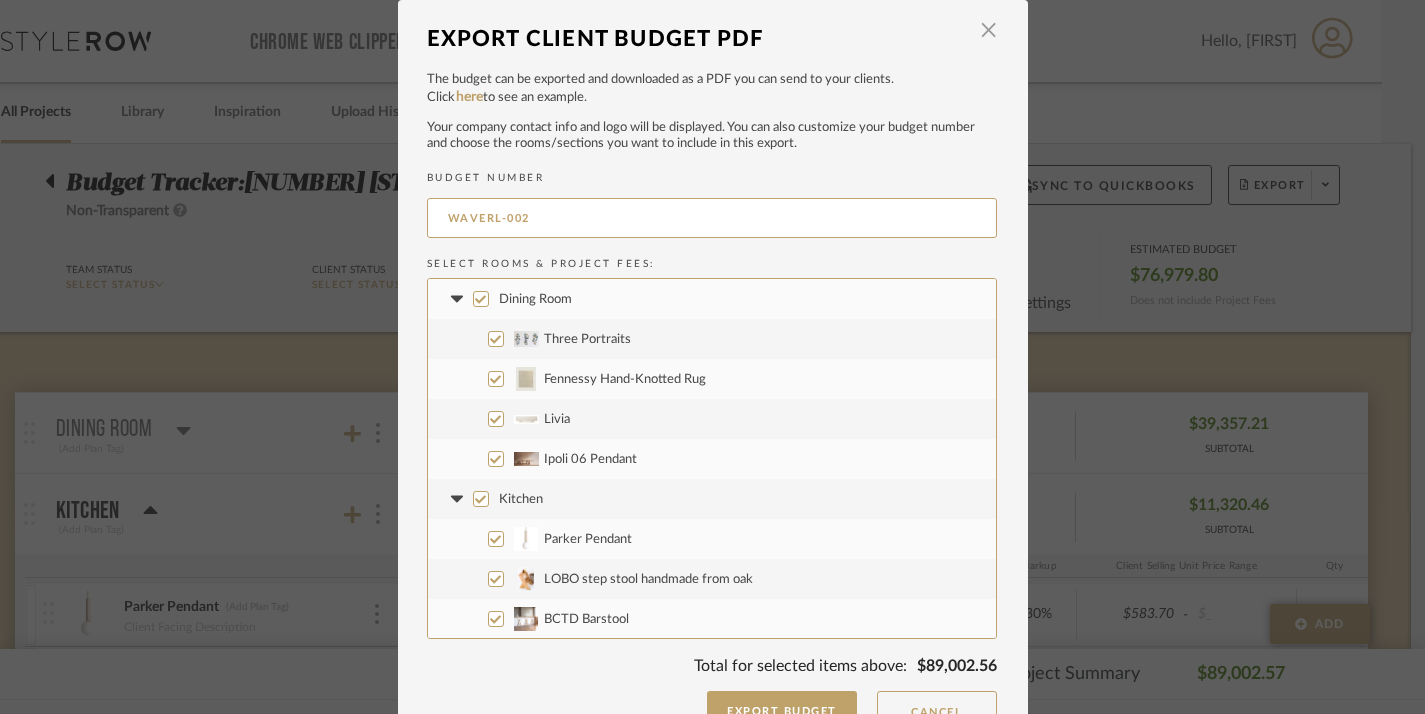 click on "Dining Room" at bounding box center (481, 299) 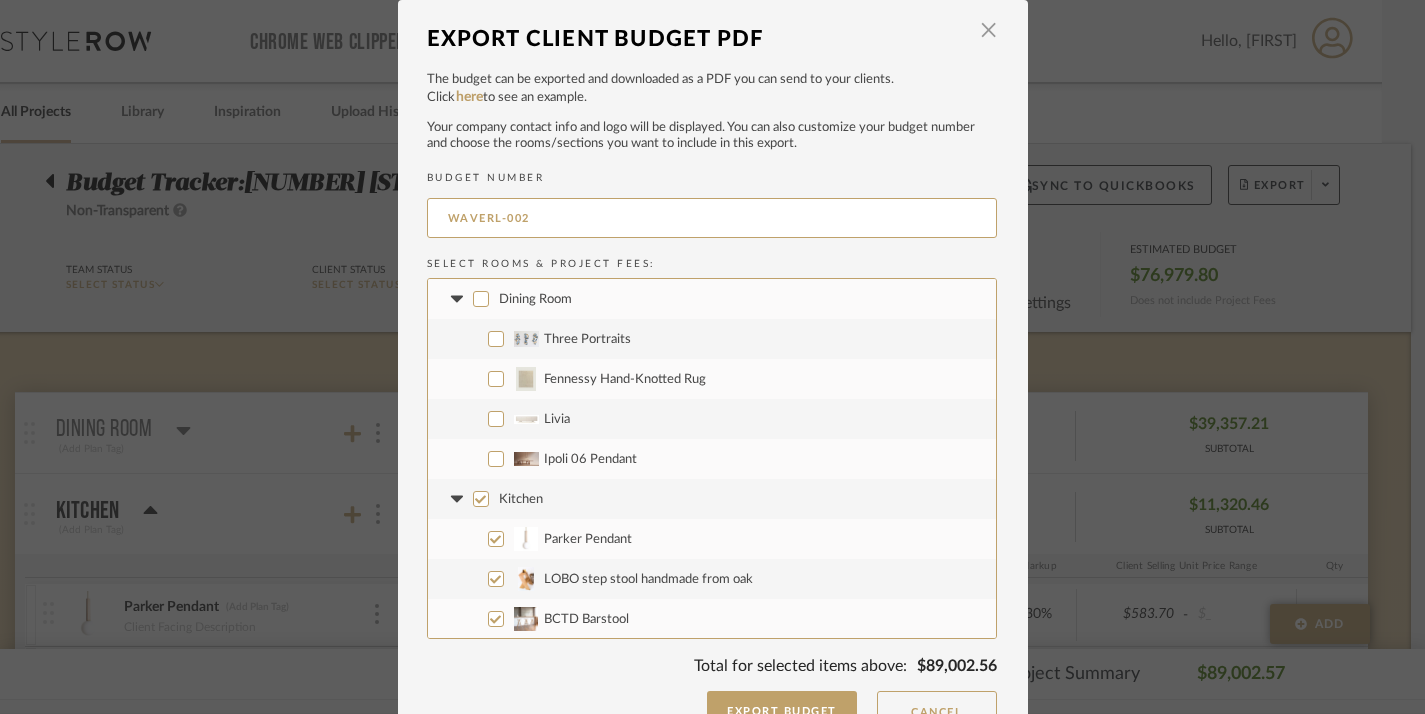 checkbox on "false" 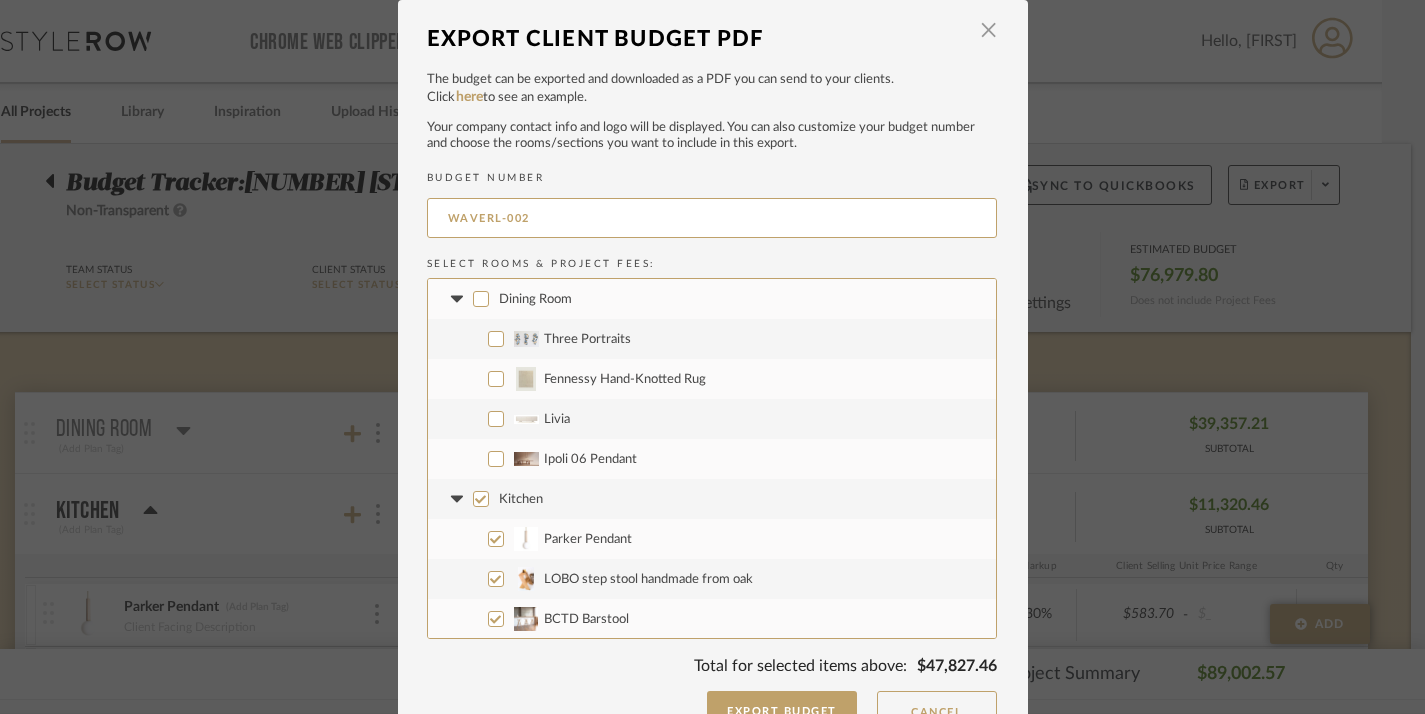 click on "Kitchen" at bounding box center (481, 499) 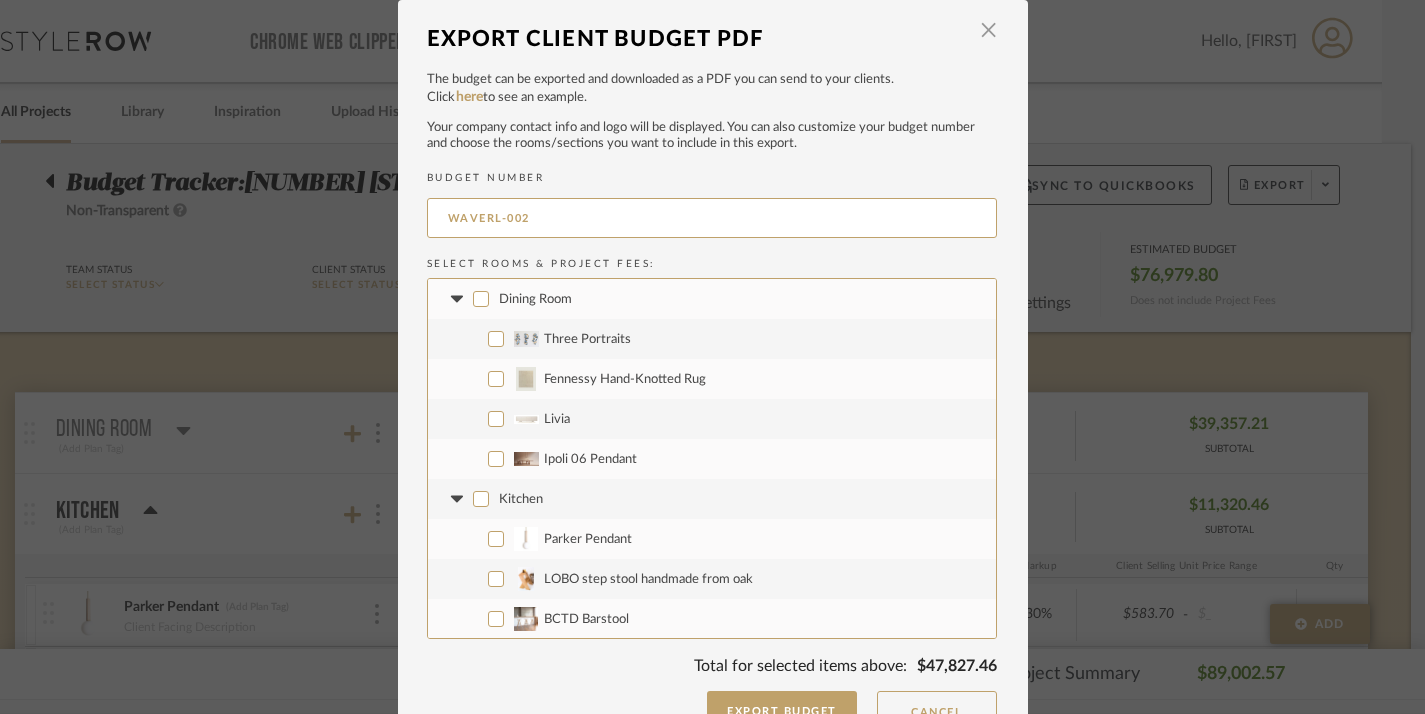 checkbox on "false" 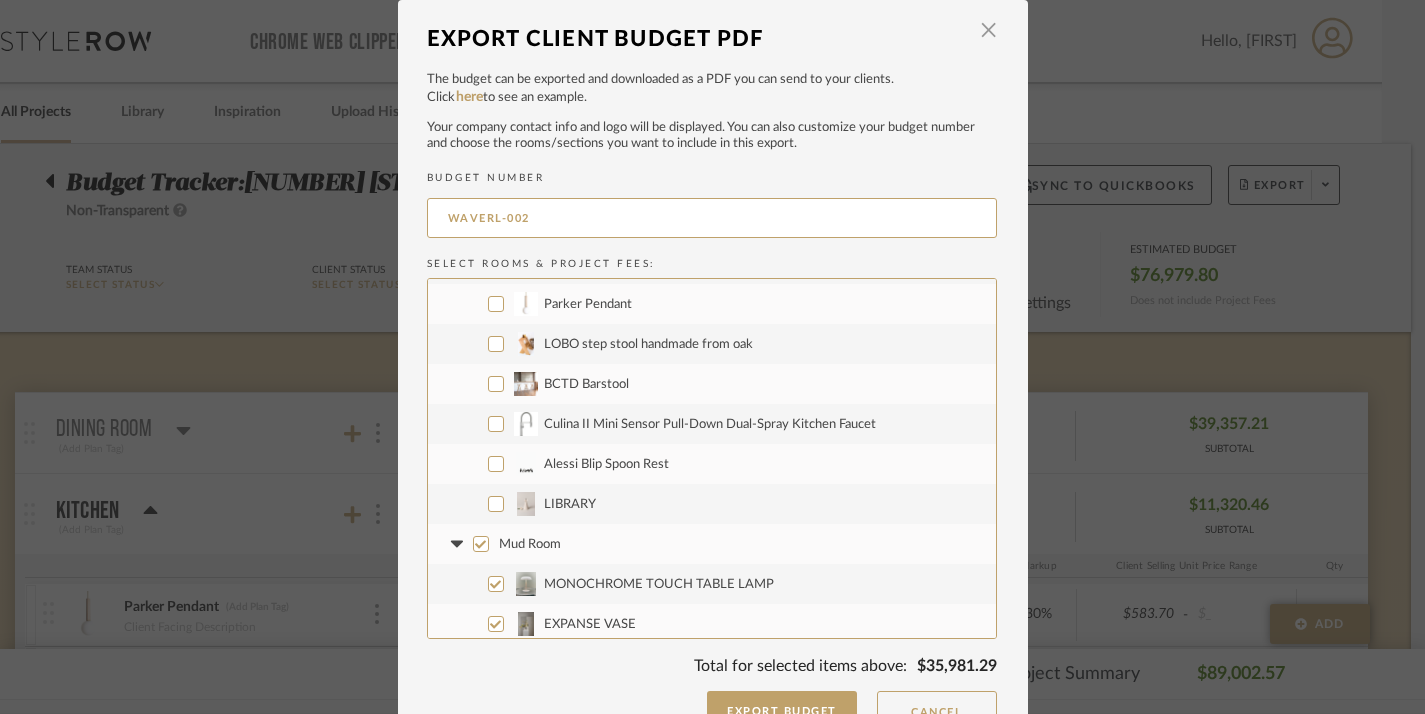 scroll, scrollTop: 239, scrollLeft: 0, axis: vertical 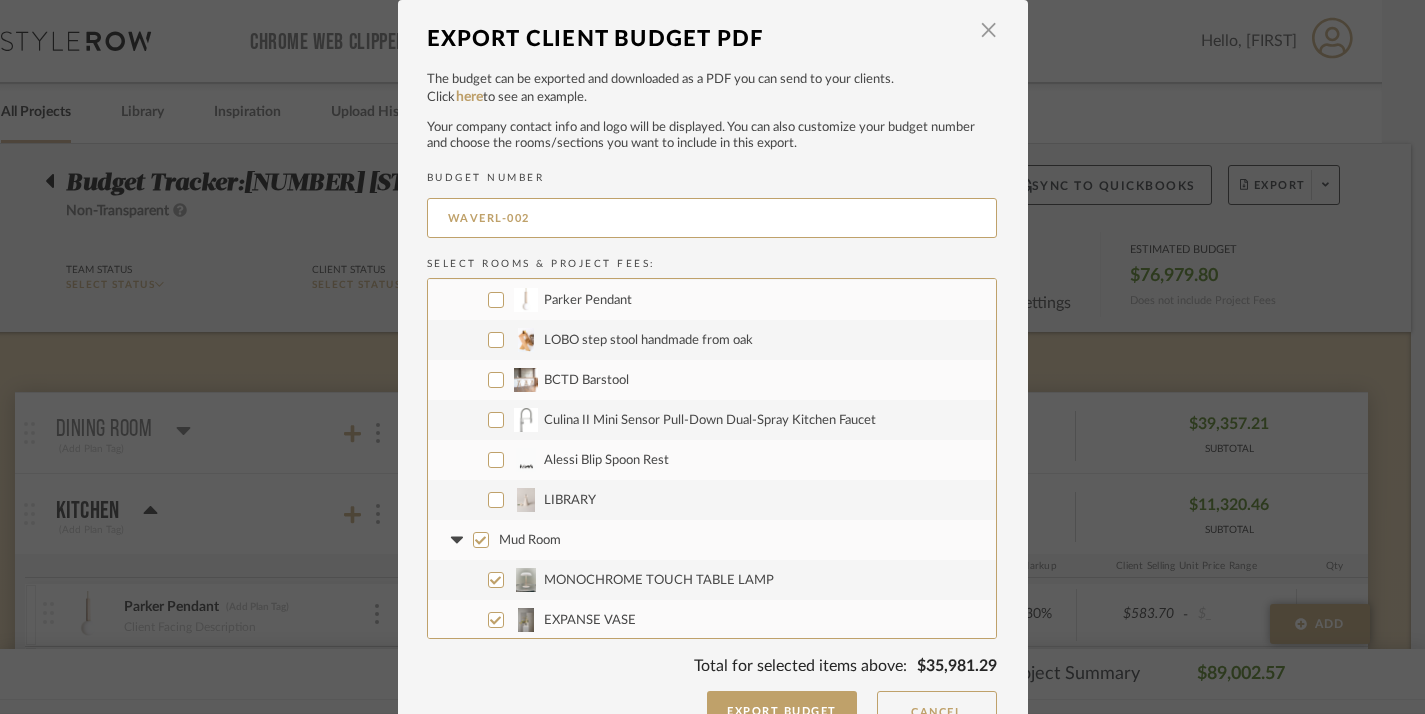click on "Alessi Blip Spoon Rest" at bounding box center [496, 460] 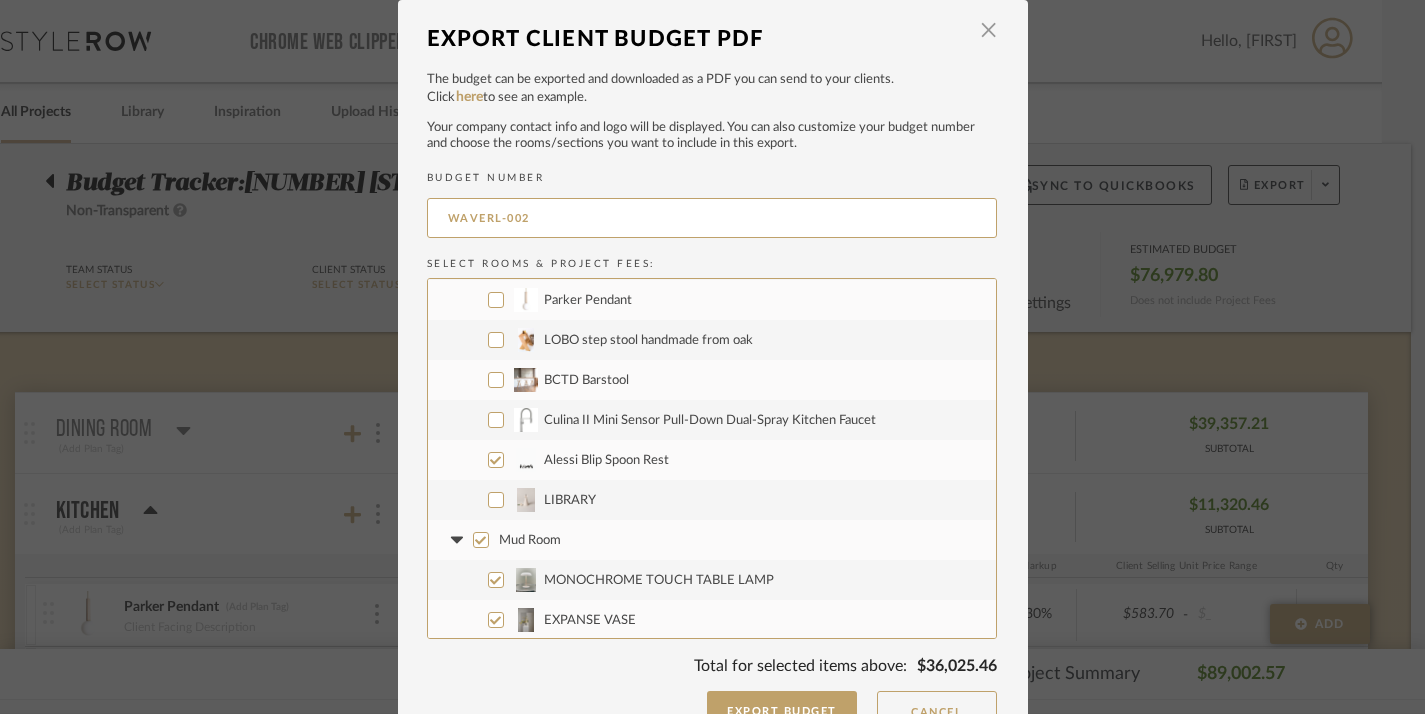 click on "LIBRARY" at bounding box center [496, 500] 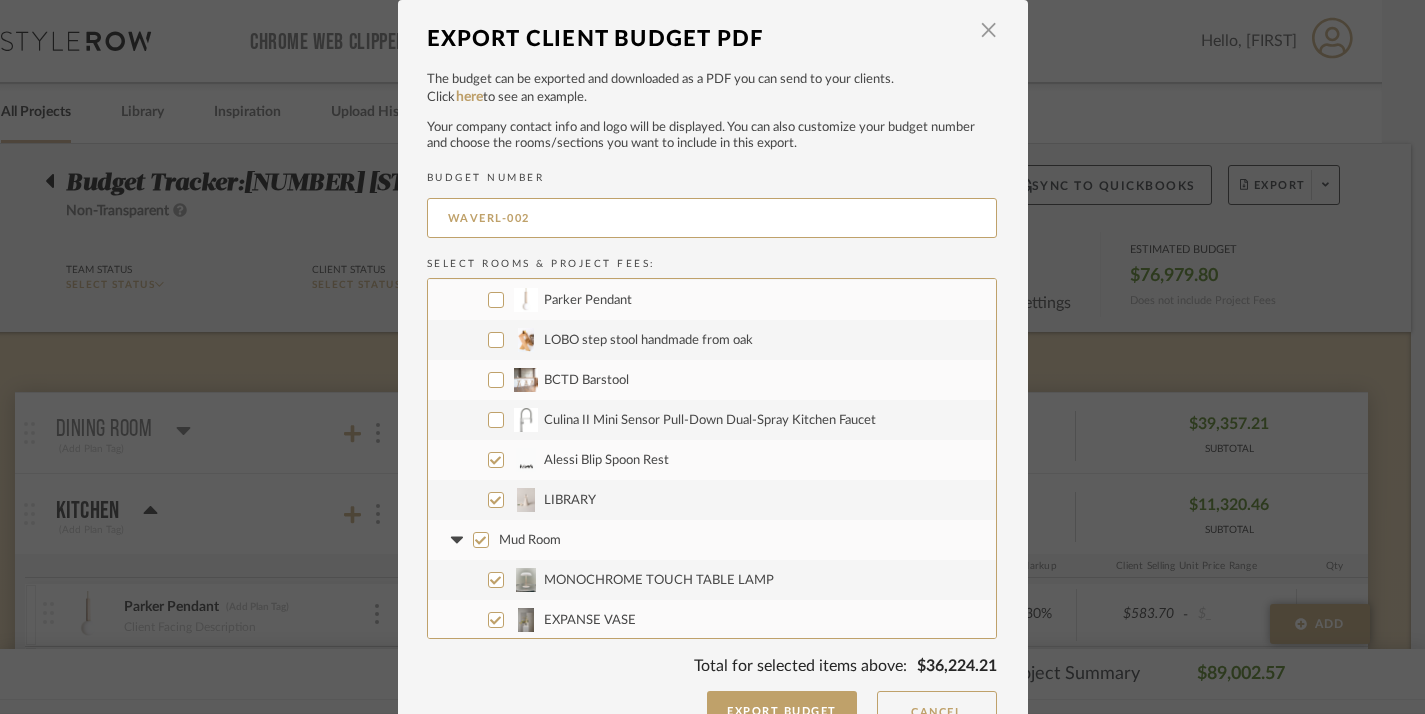 click on "Mud Room" at bounding box center (481, 540) 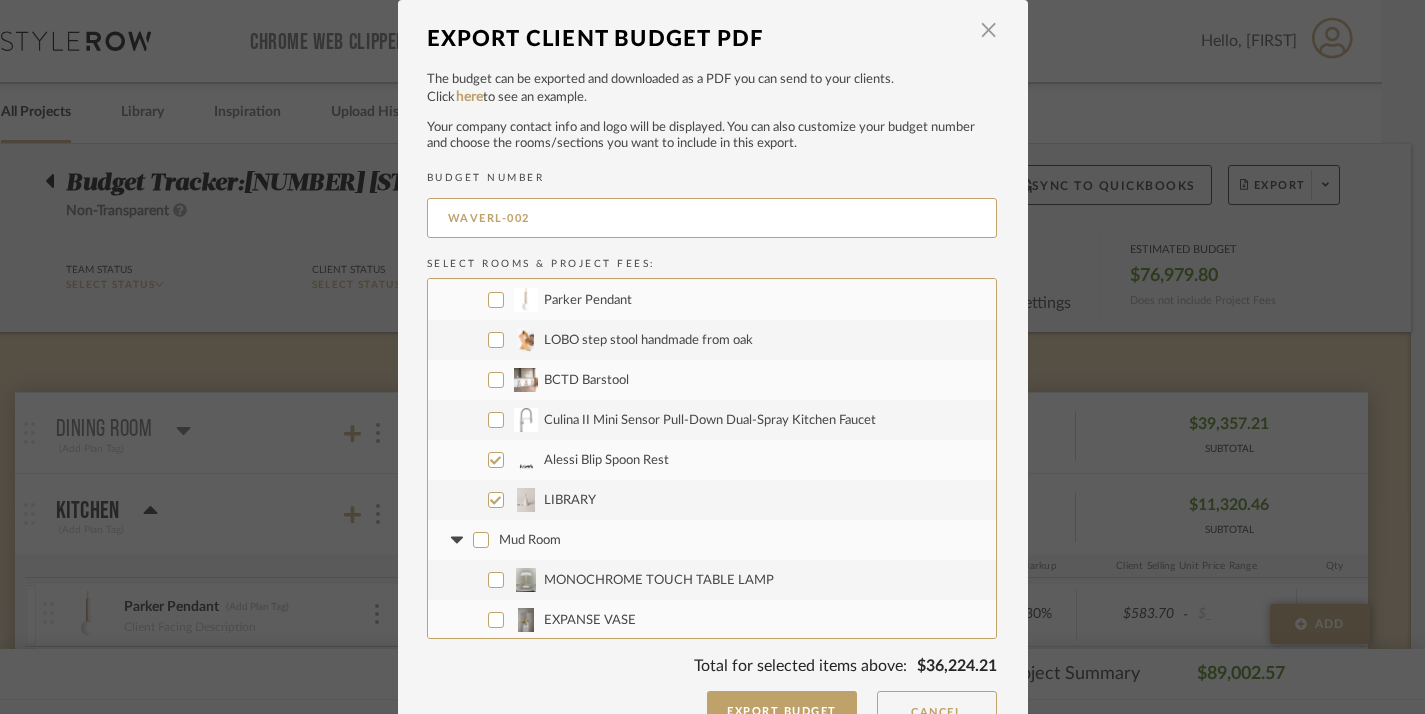 checkbox on "false" 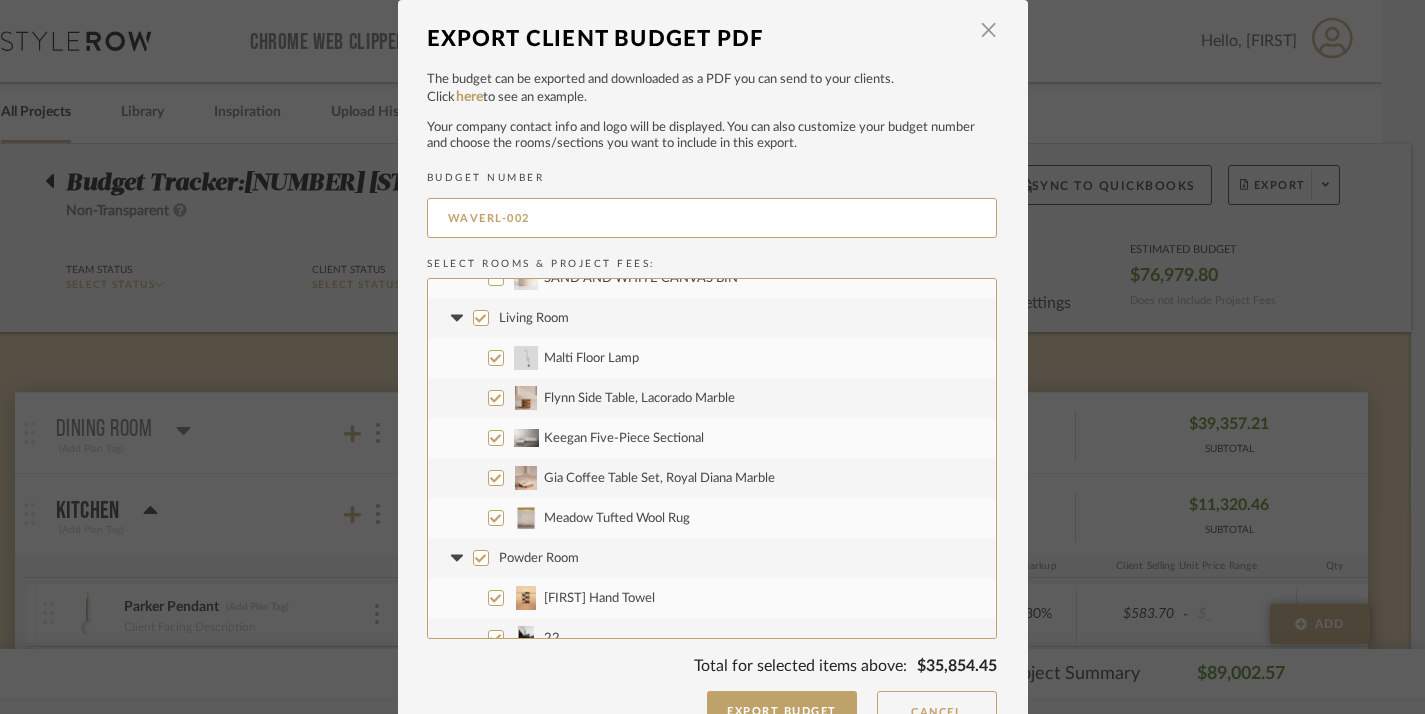 scroll, scrollTop: 666, scrollLeft: 0, axis: vertical 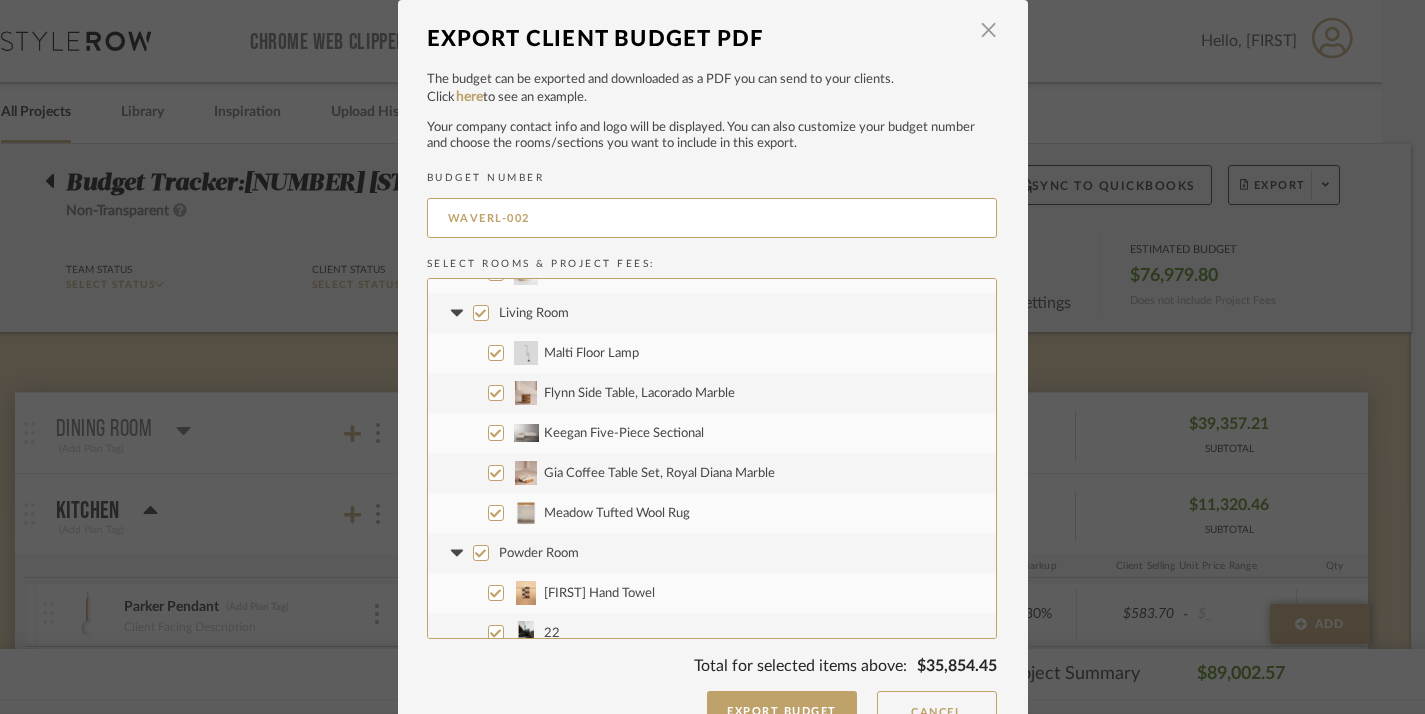 click on "Living Room" at bounding box center [481, 313] 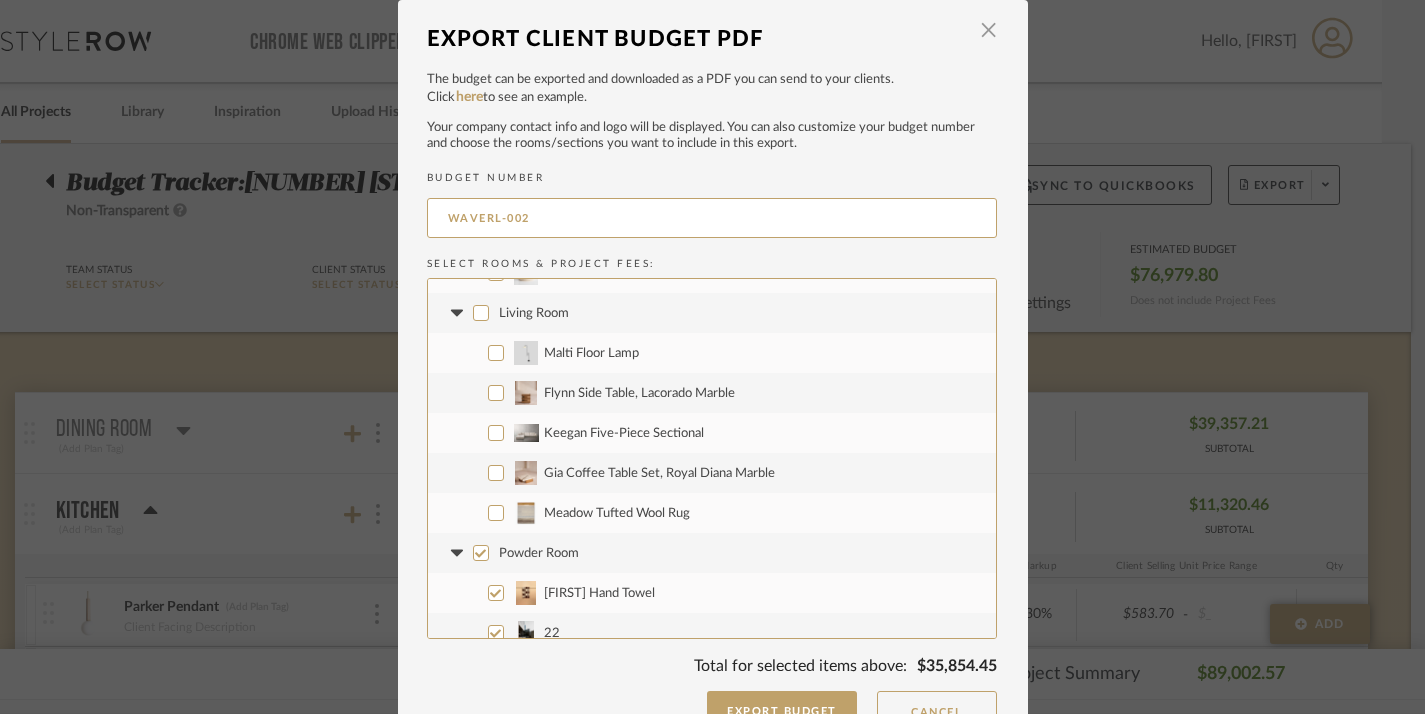 checkbox on "false" 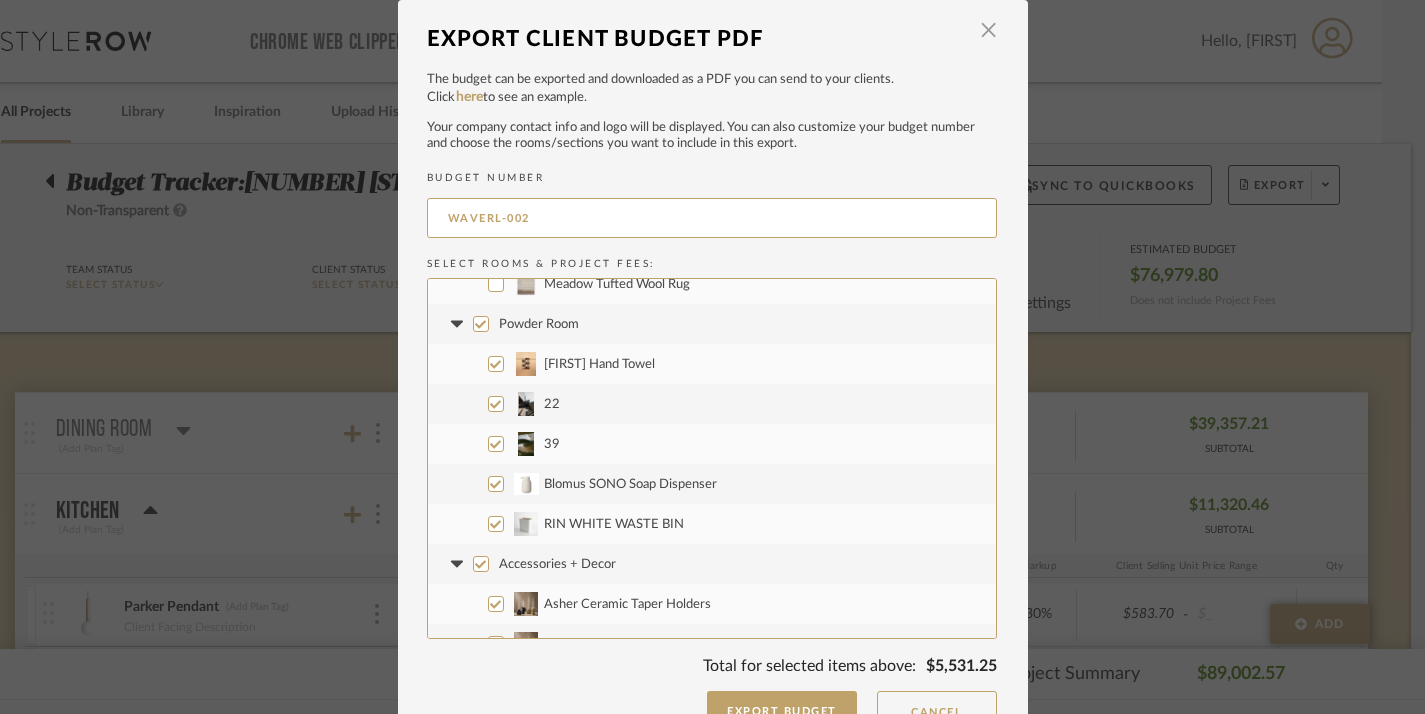 scroll, scrollTop: 901, scrollLeft: 0, axis: vertical 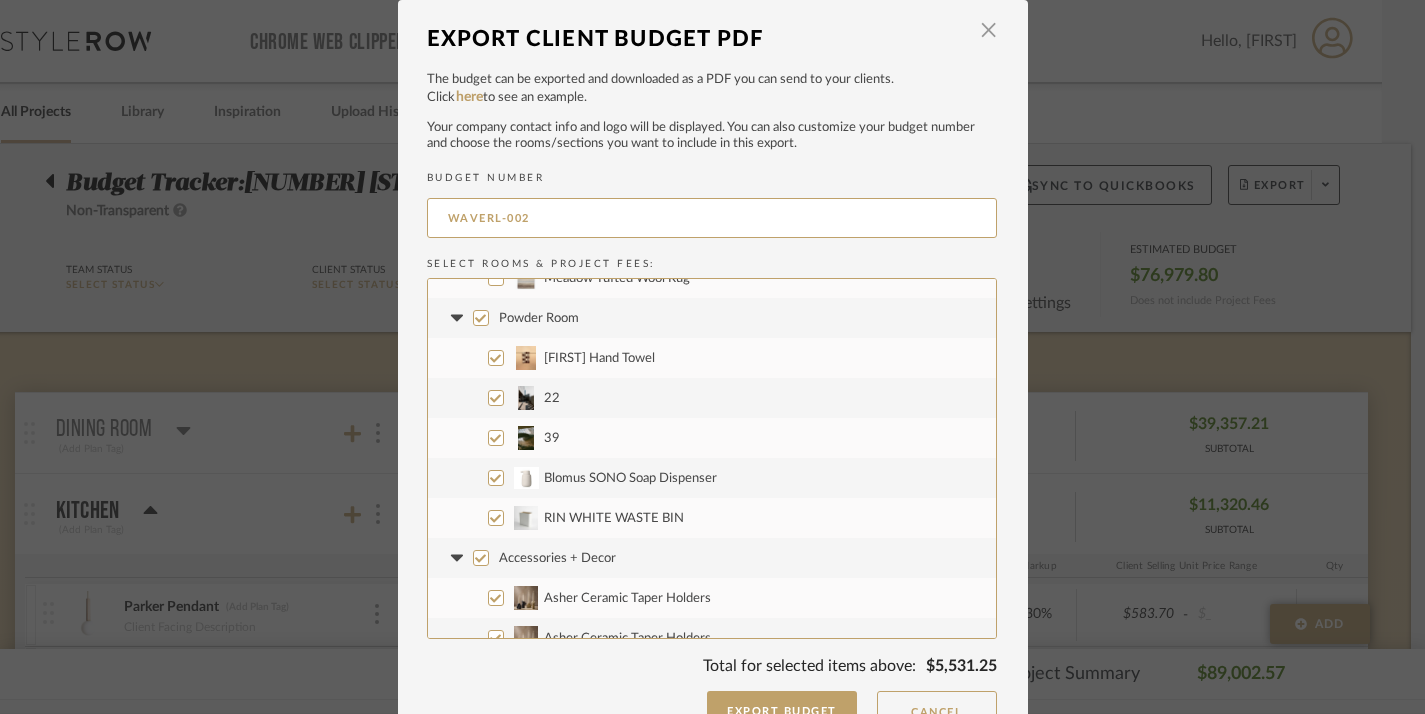 click on "Powder Room" at bounding box center (481, 318) 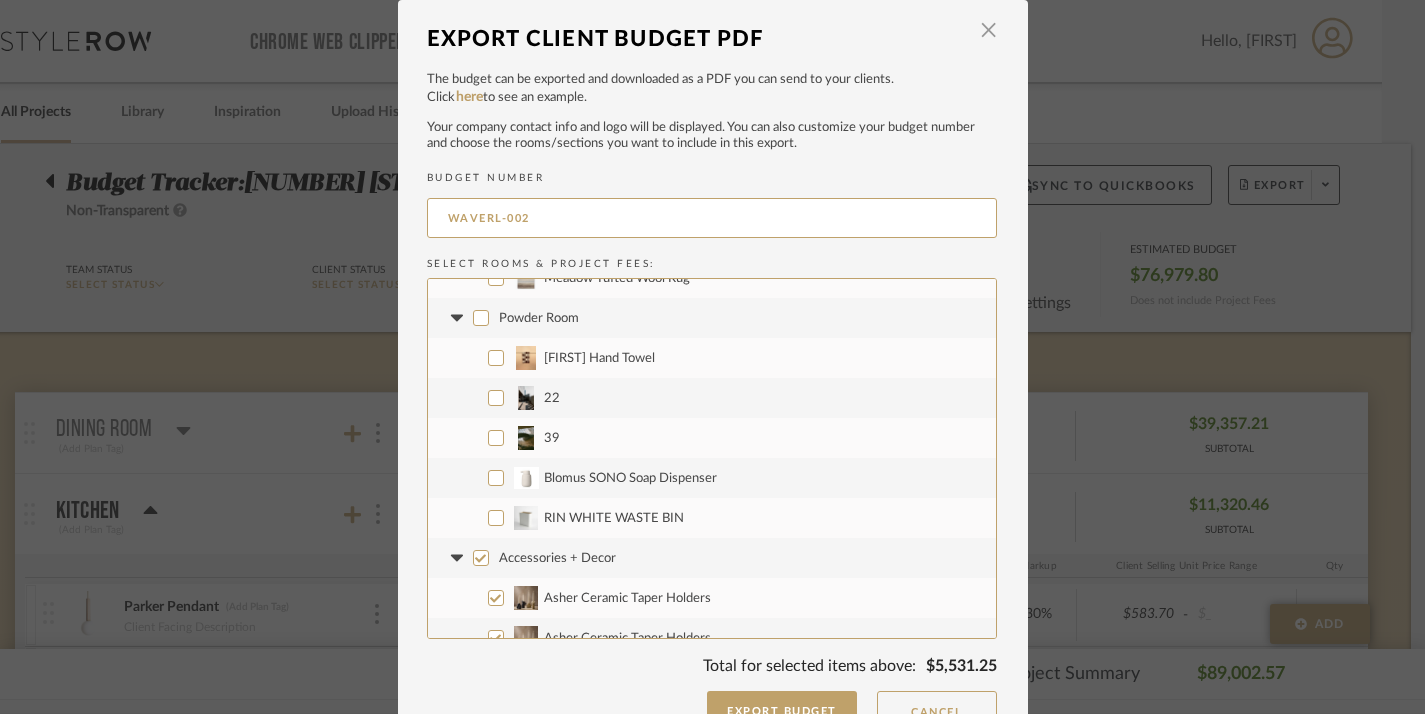 checkbox on "false" 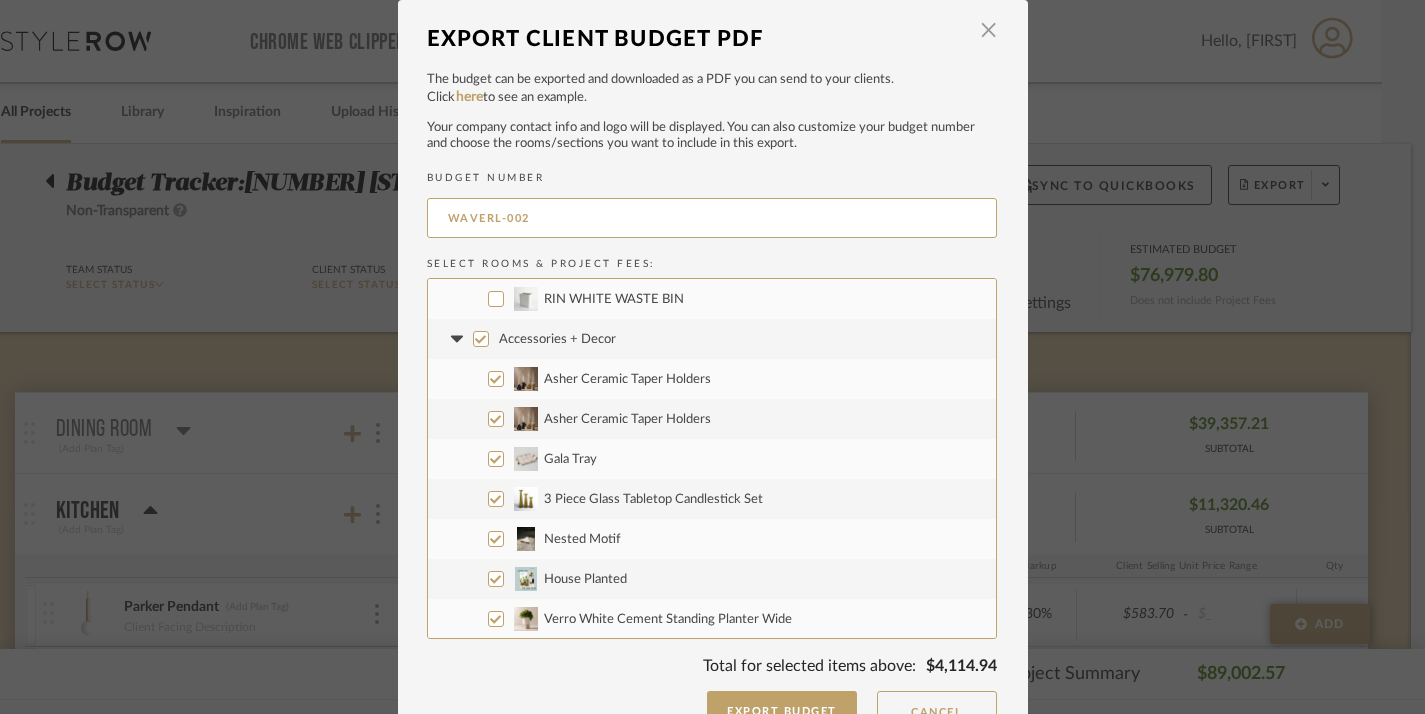 scroll, scrollTop: 1143, scrollLeft: 0, axis: vertical 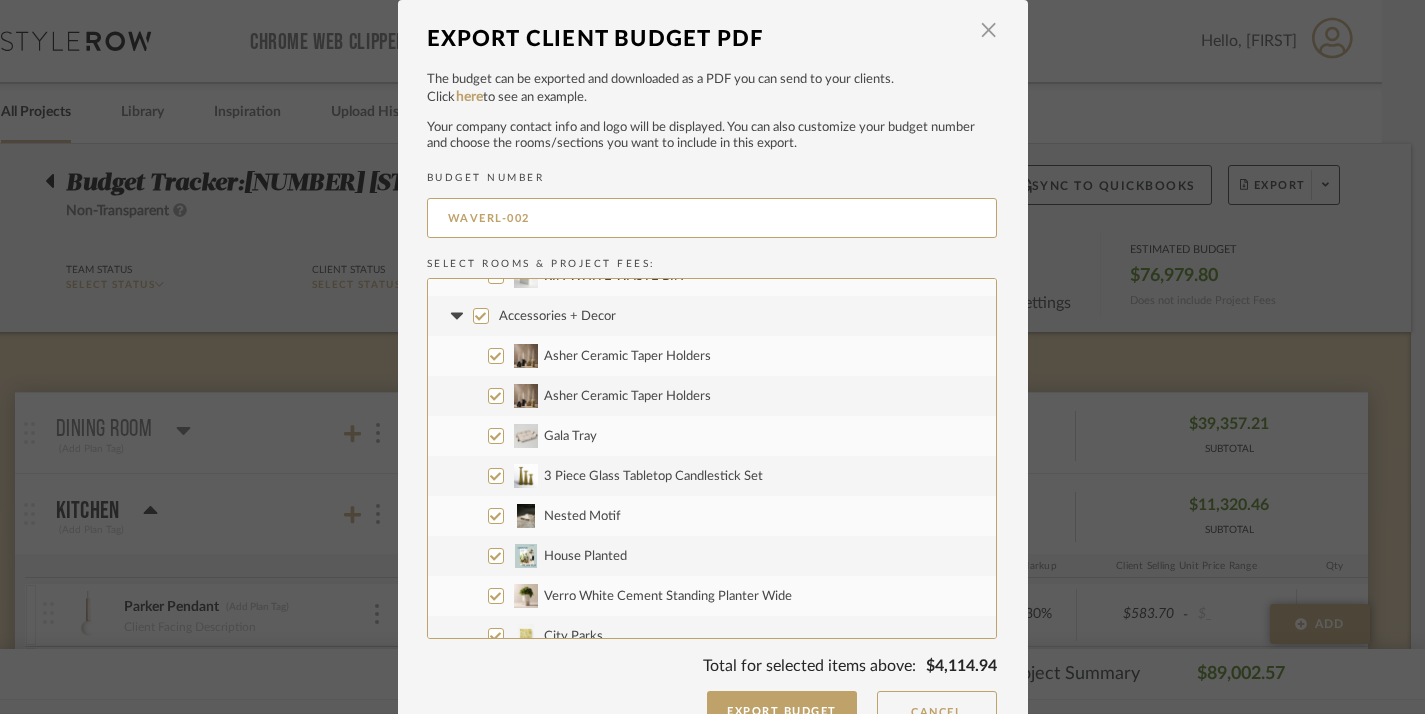 click on "Accessories + Decor" at bounding box center [481, 316] 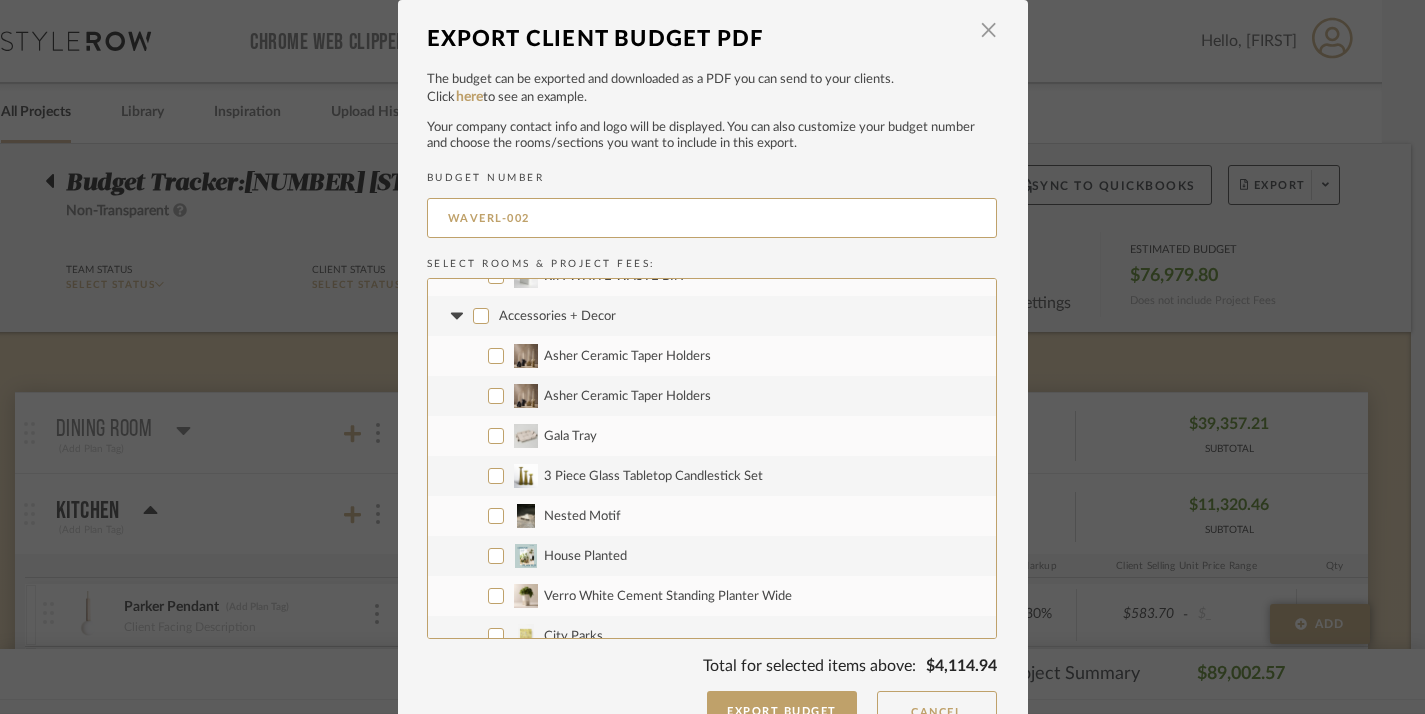 checkbox on "false" 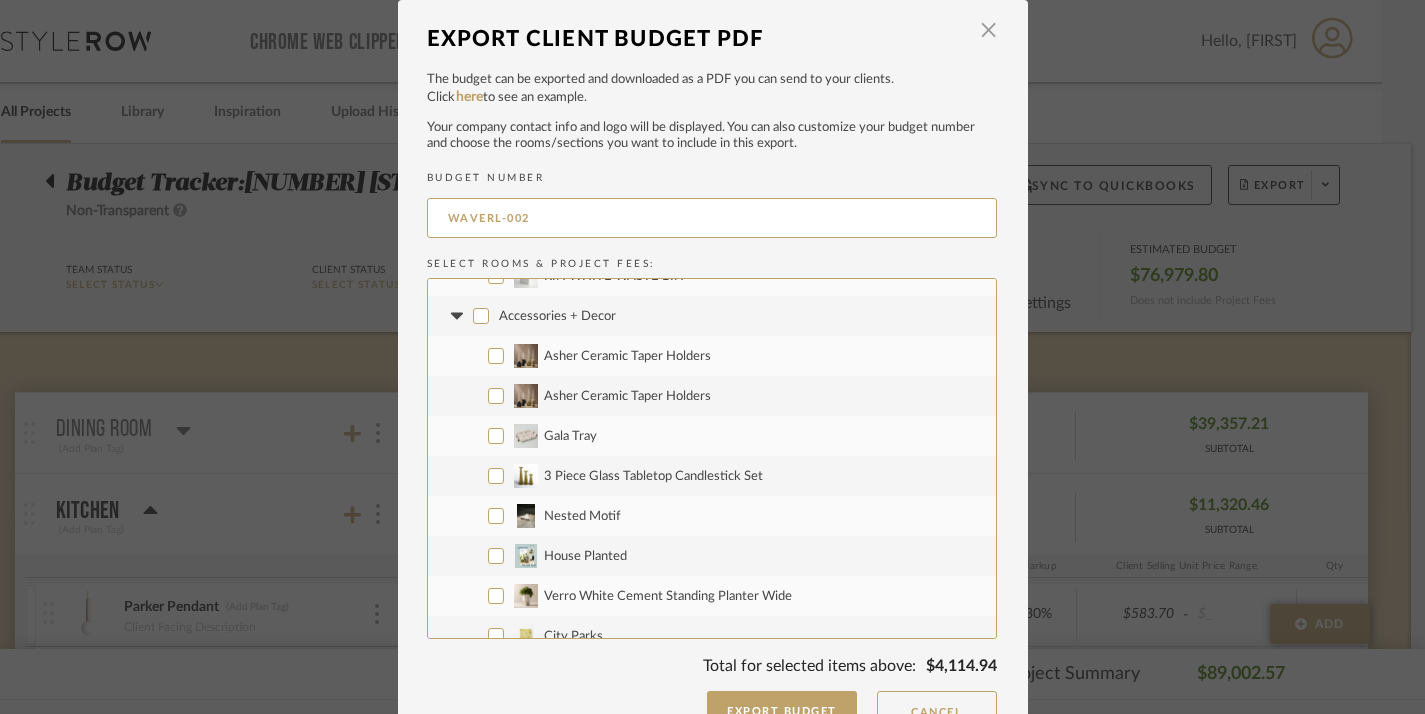 checkbox on "false" 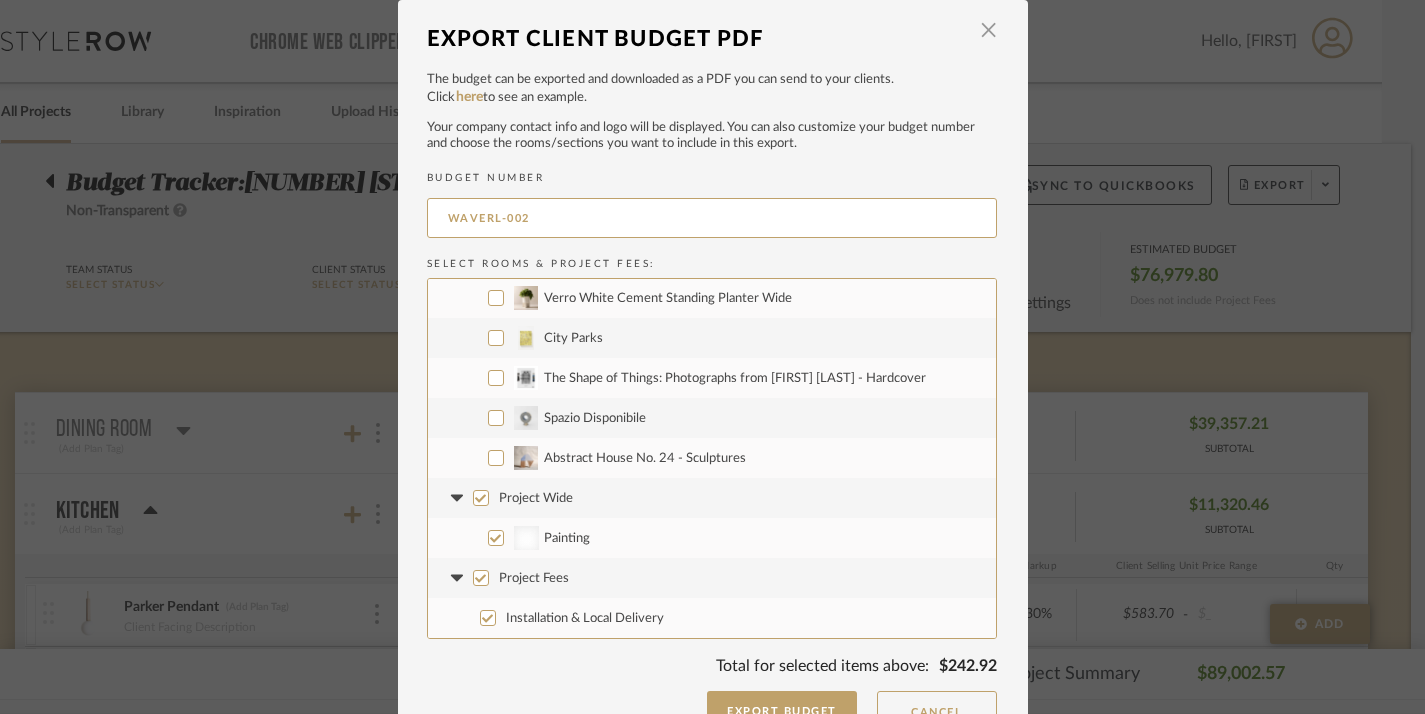 scroll, scrollTop: 1441, scrollLeft: 0, axis: vertical 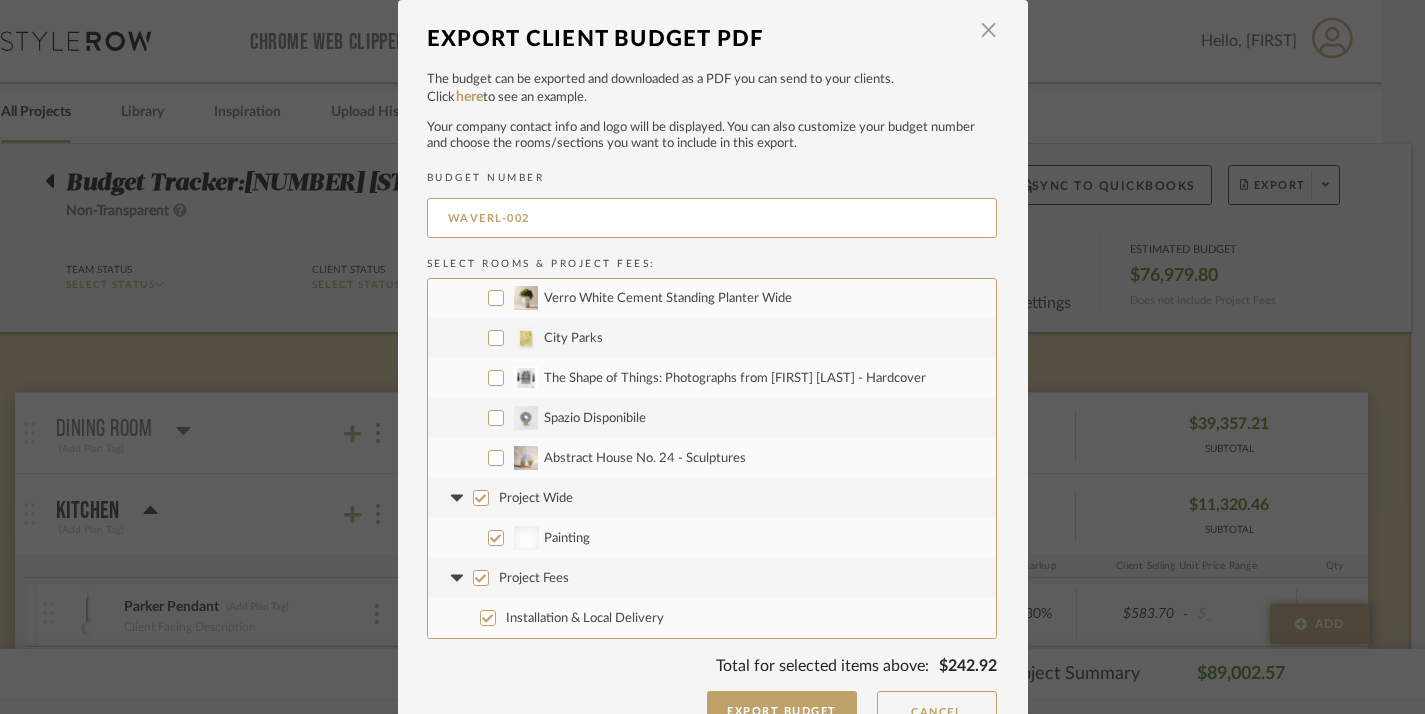 click on "Spazio Disponibile" at bounding box center [496, 418] 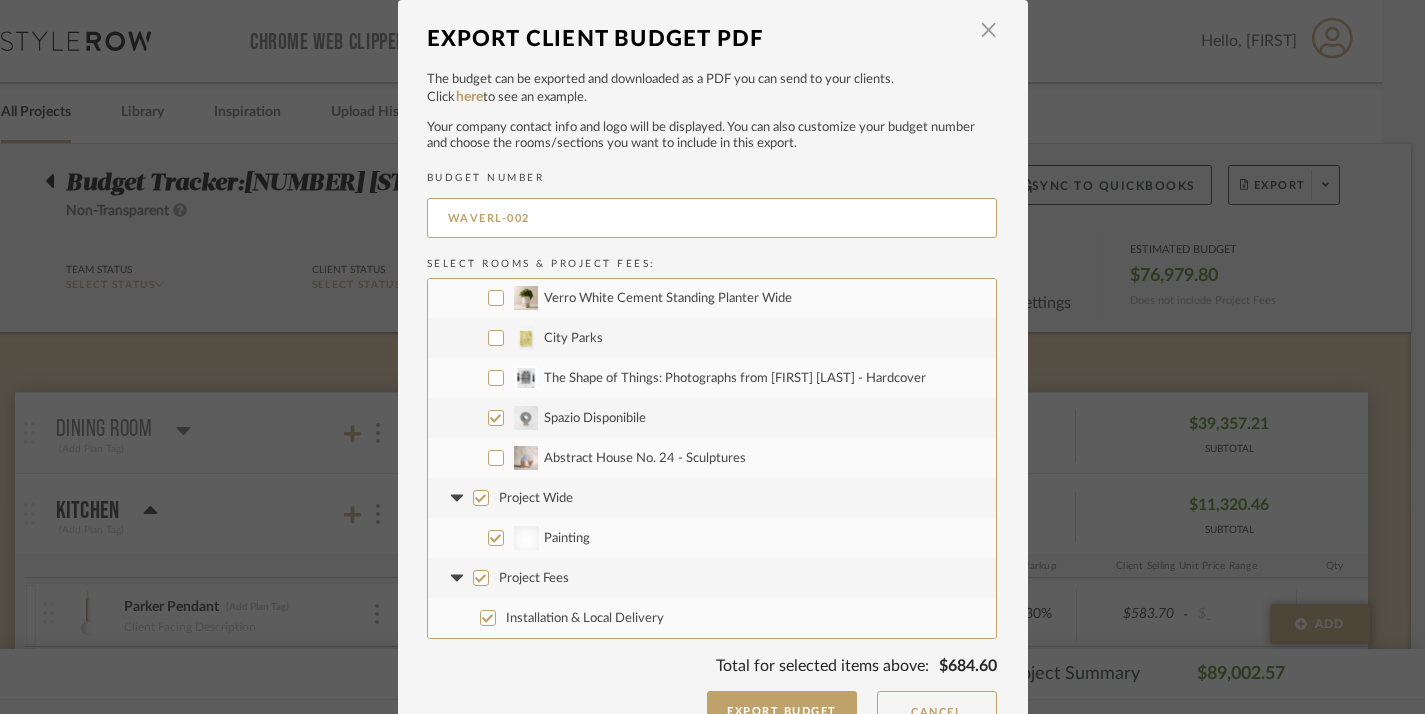 click on "Abstract House No. 24 - Sculptures" at bounding box center (496, 458) 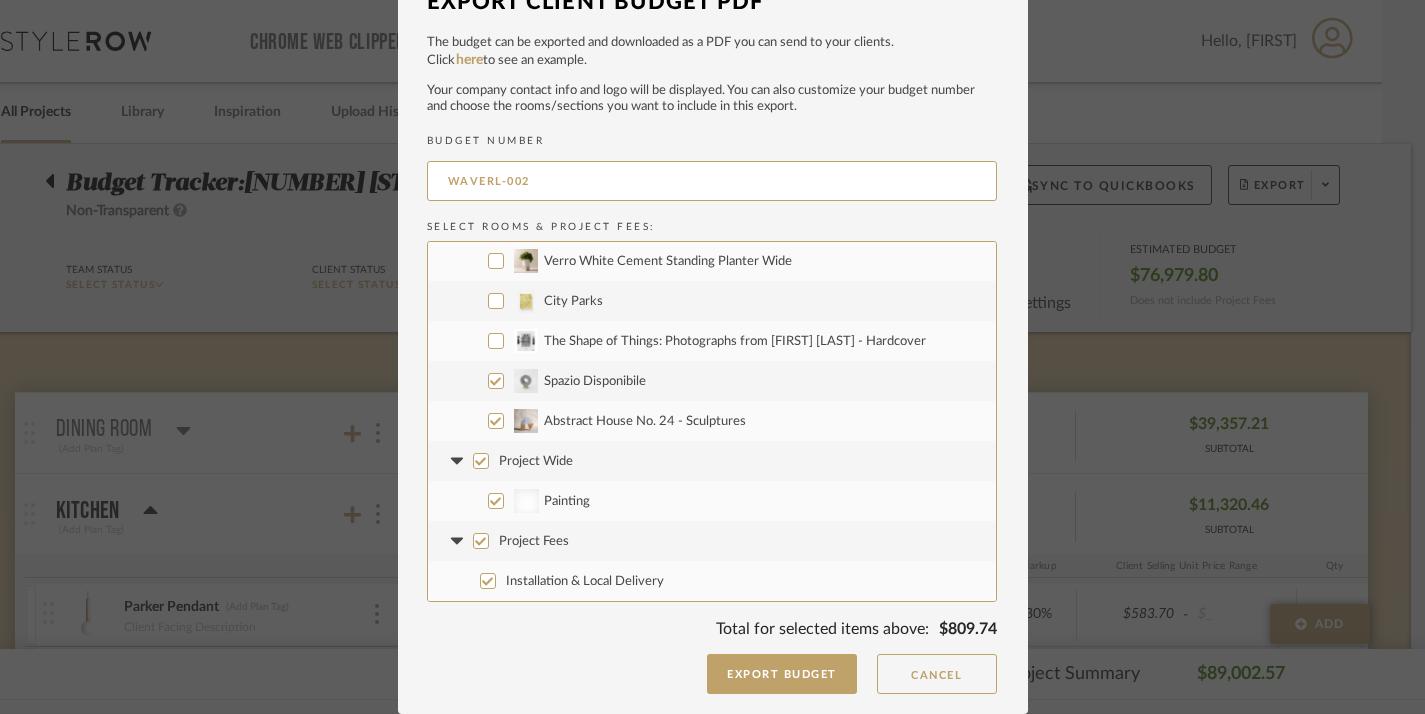 scroll, scrollTop: 36, scrollLeft: 0, axis: vertical 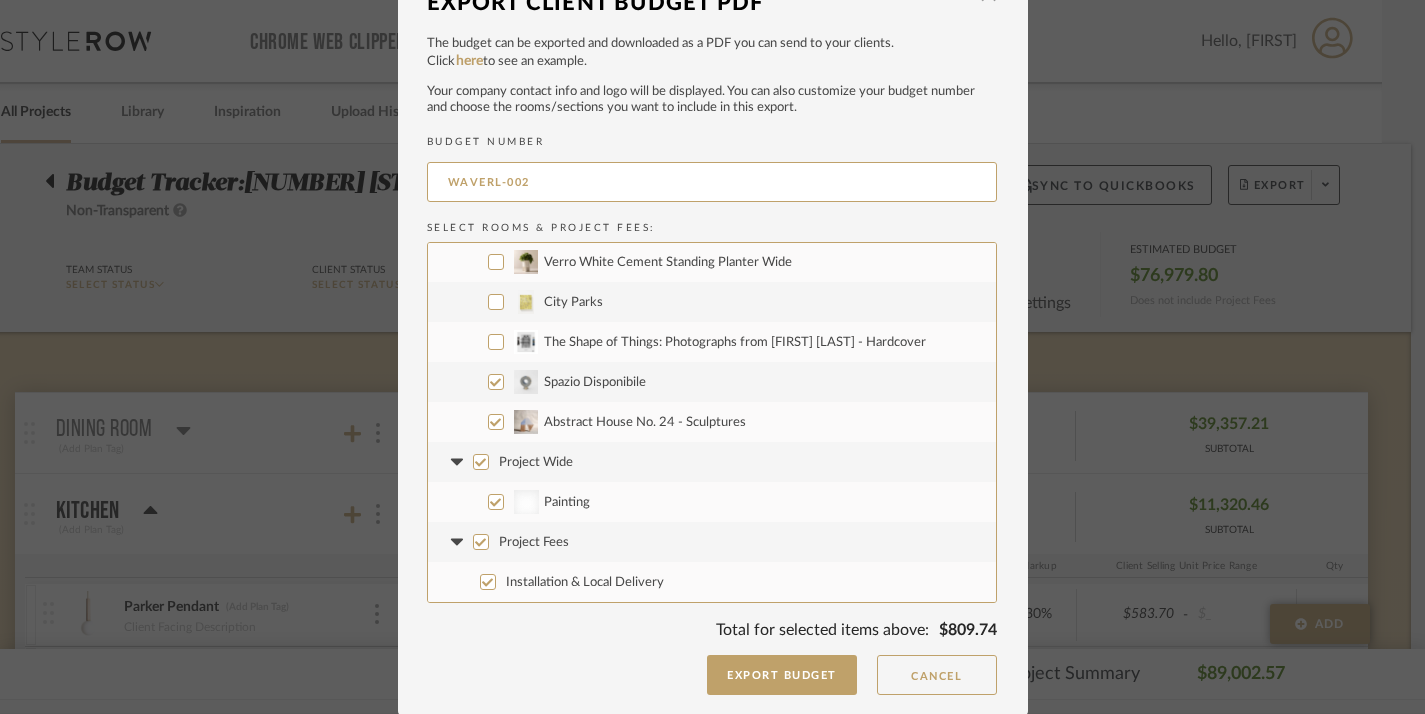 click on "Project Wide" at bounding box center [481, 462] 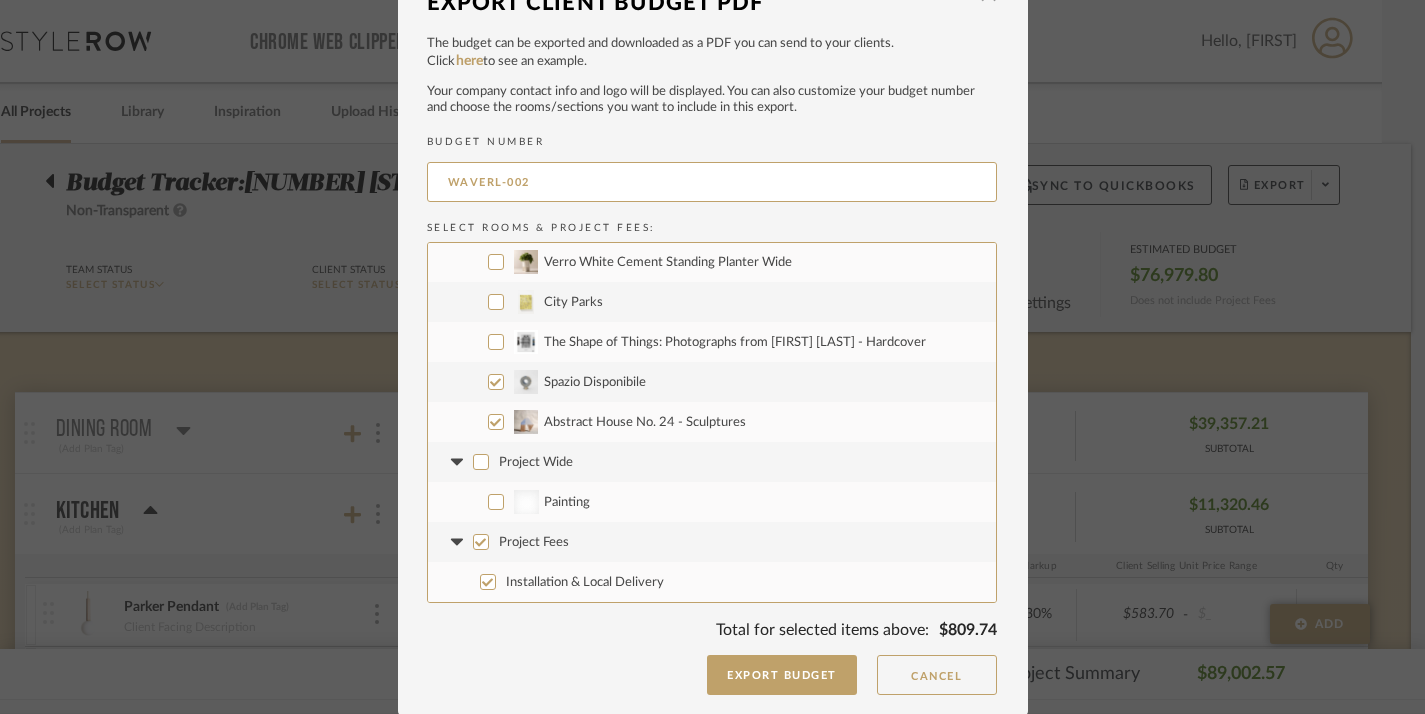 checkbox on "false" 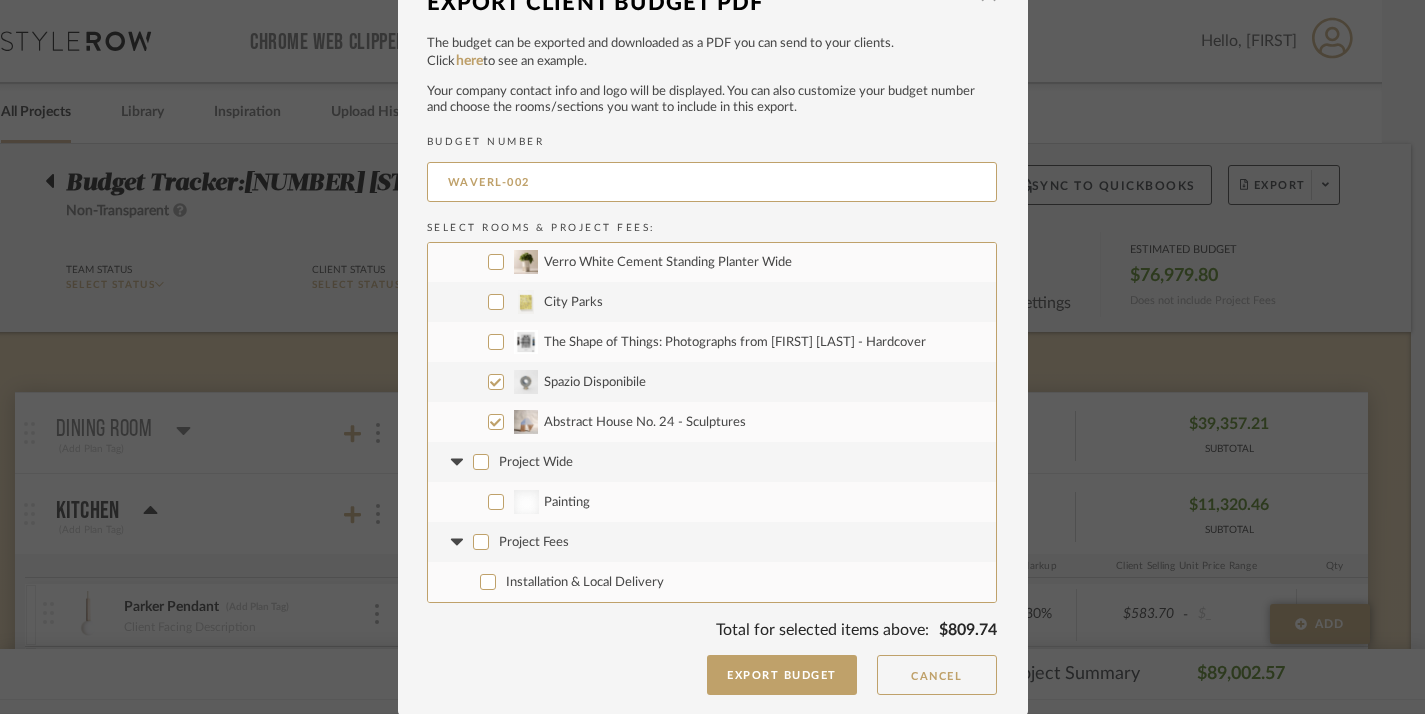 checkbox on "false" 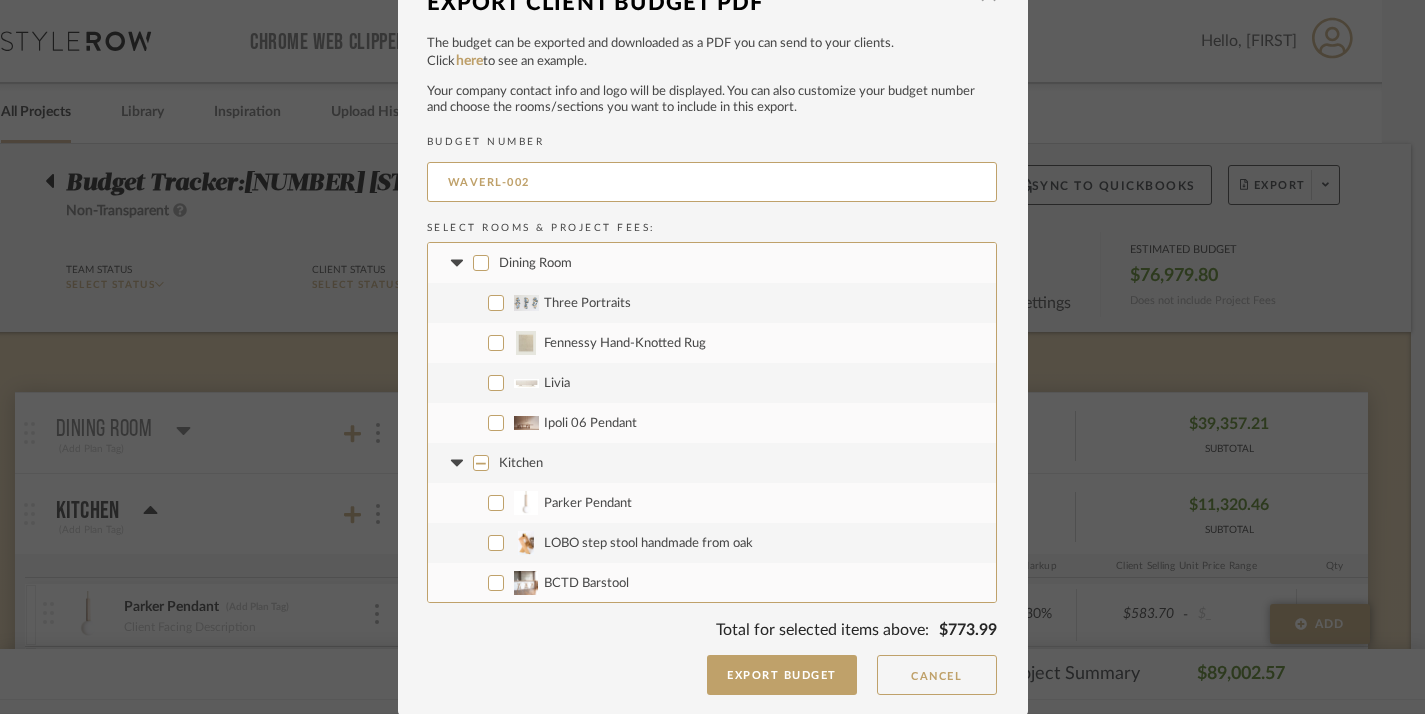 scroll, scrollTop: 0, scrollLeft: 0, axis: both 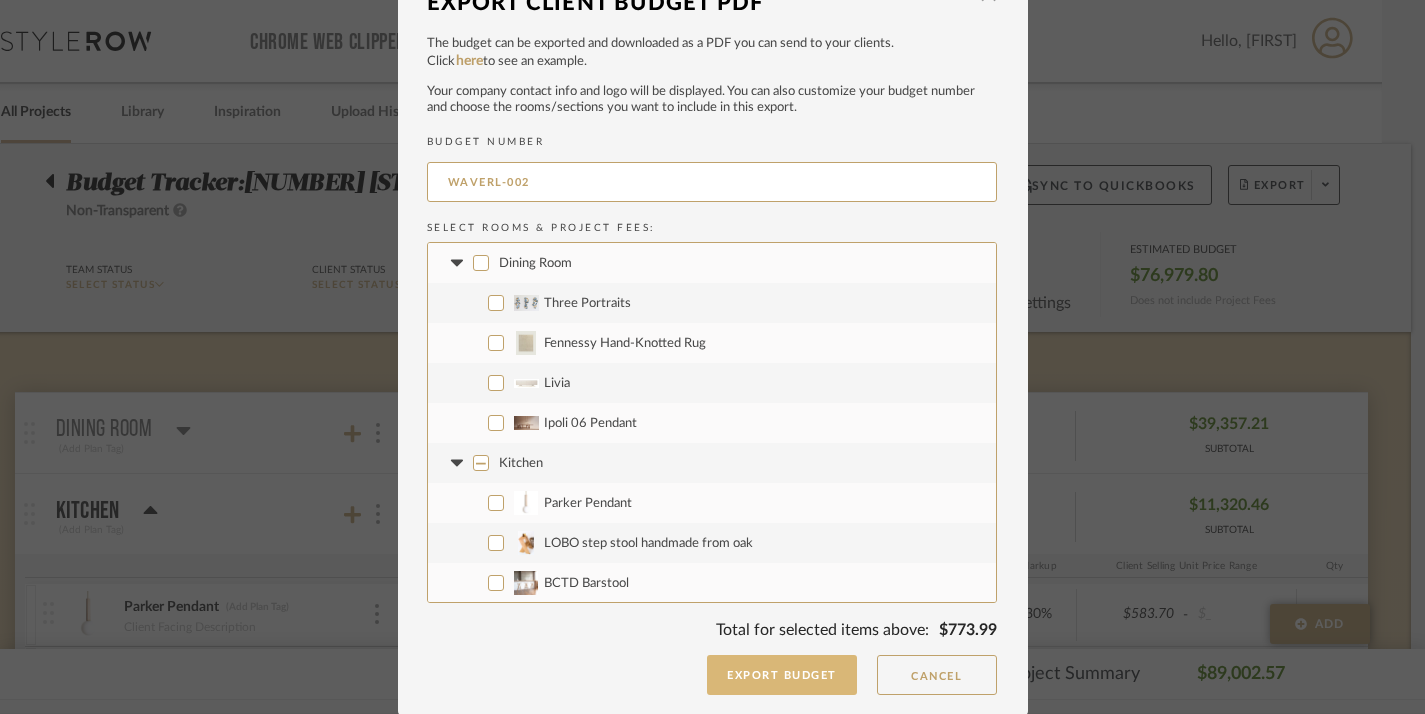 click on "Export Budget" at bounding box center [782, 675] 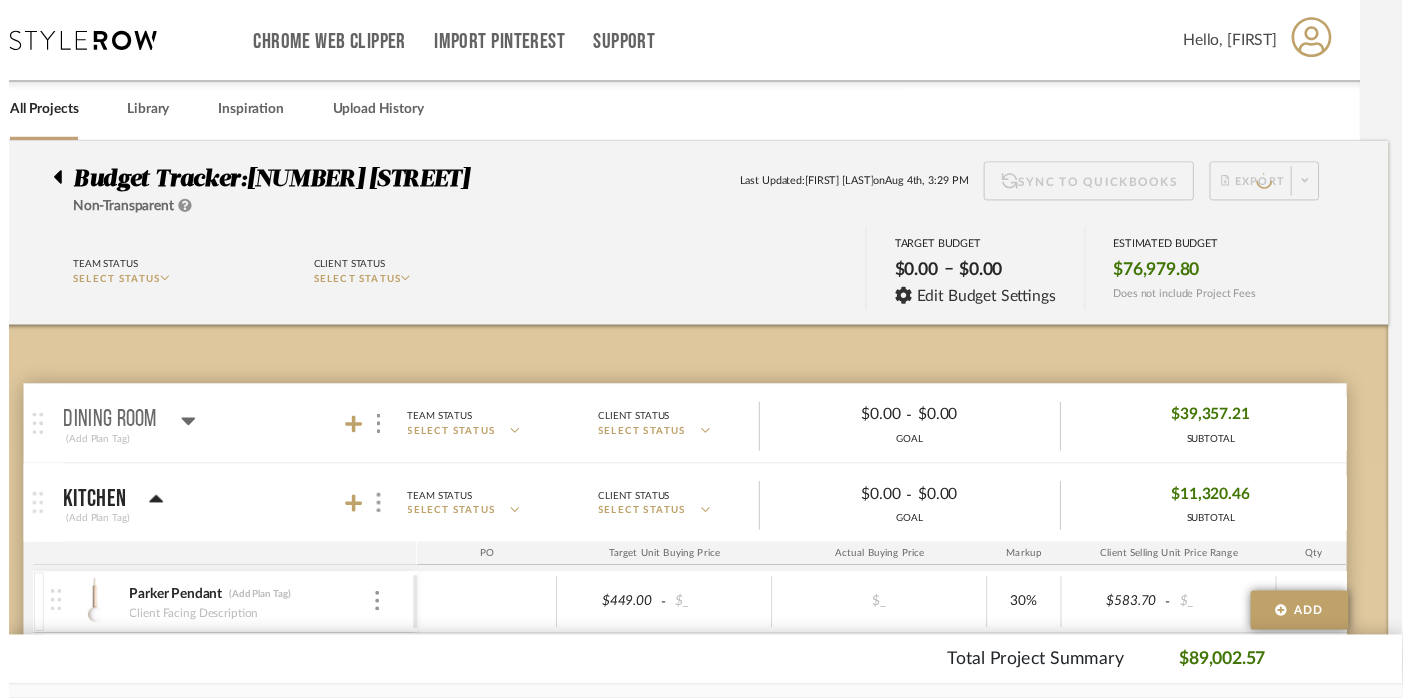 scroll, scrollTop: 0, scrollLeft: 29, axis: horizontal 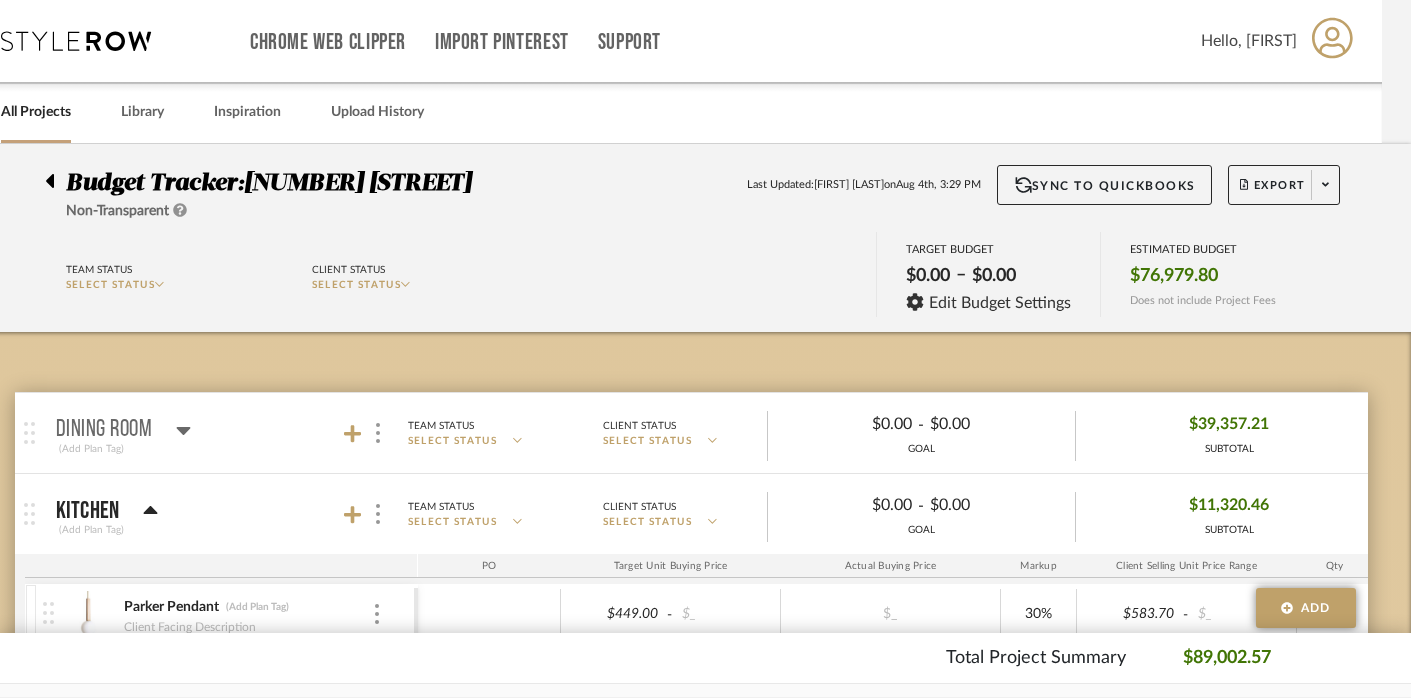 click on "All Projects   Library   Inspiration   Upload History" at bounding box center [676, 112] 